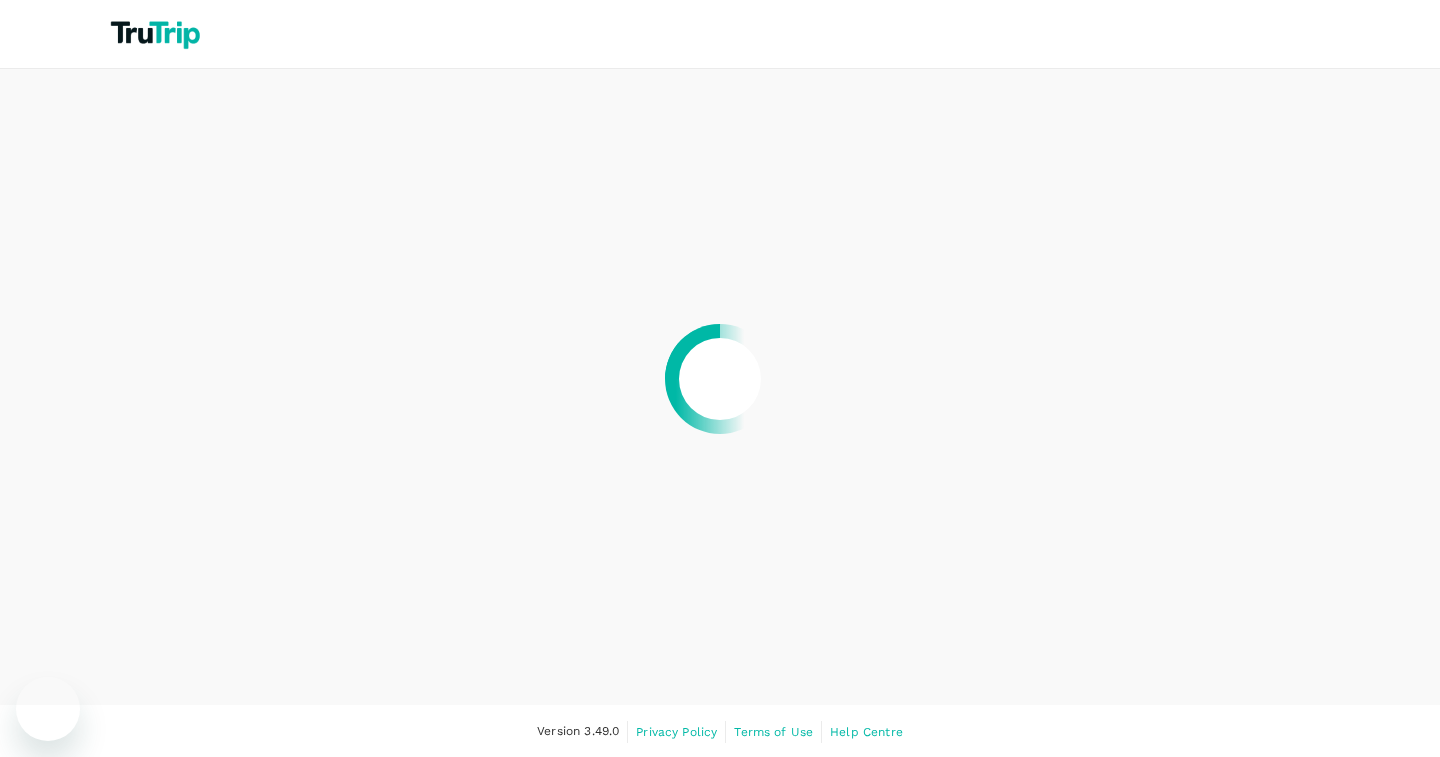 scroll, scrollTop: 0, scrollLeft: 0, axis: both 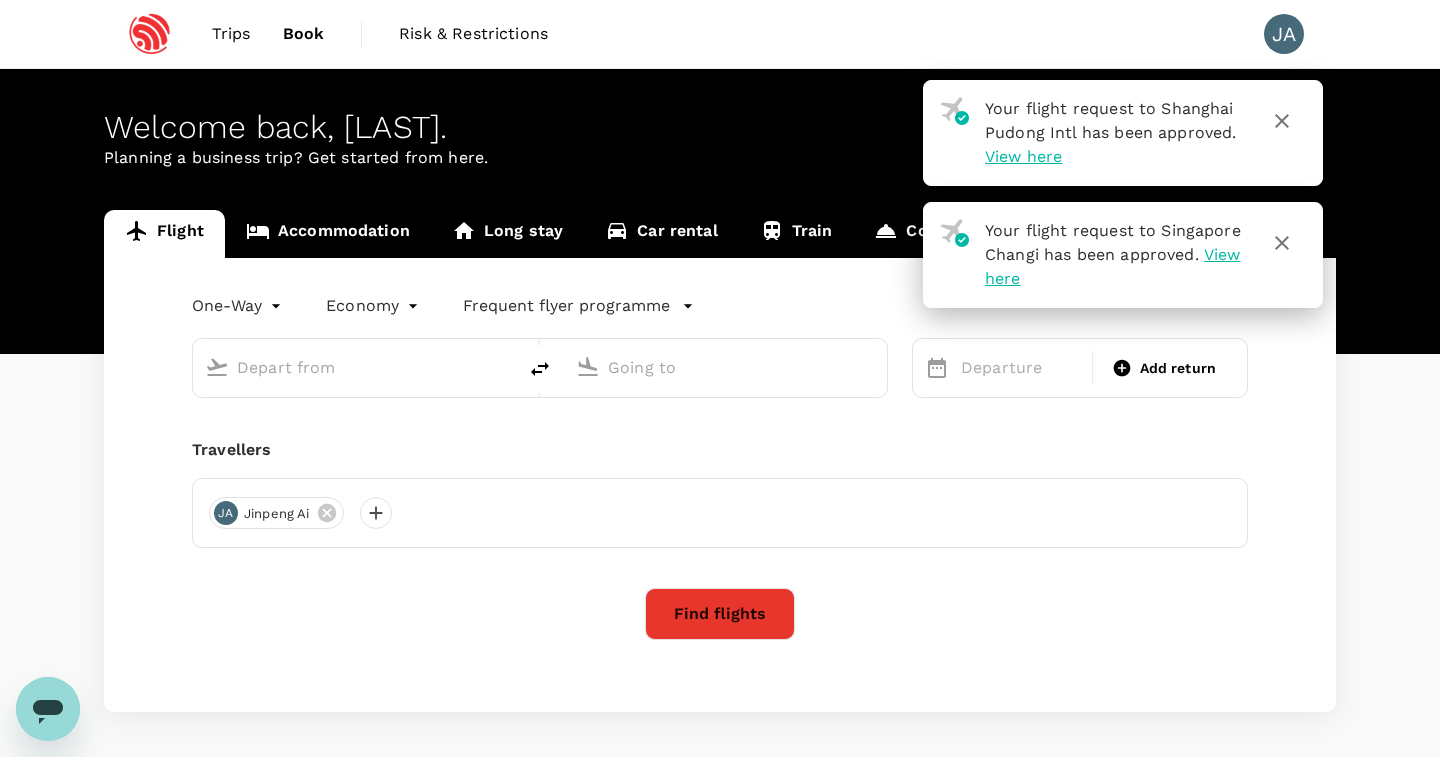type on "Singapore Changi (SIN)" 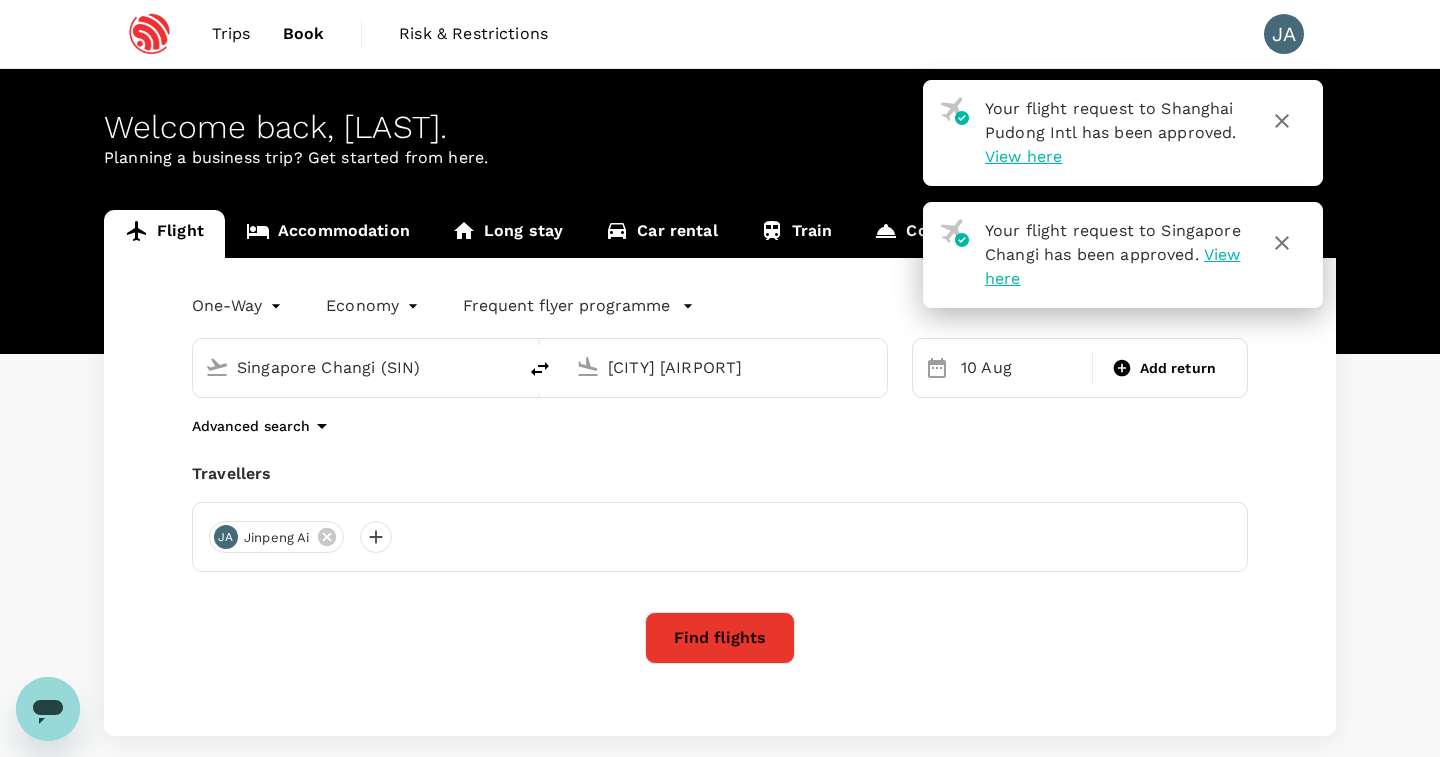 click 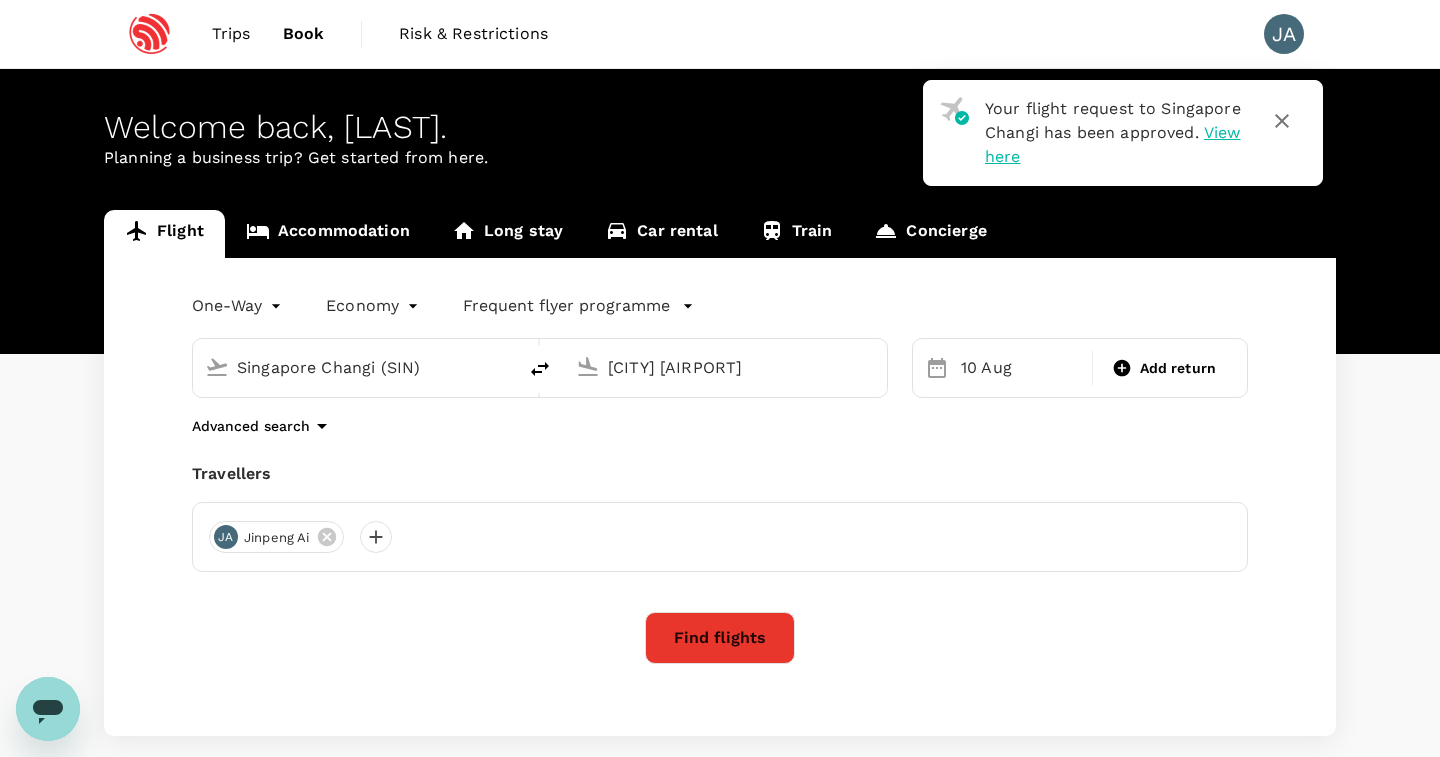 click 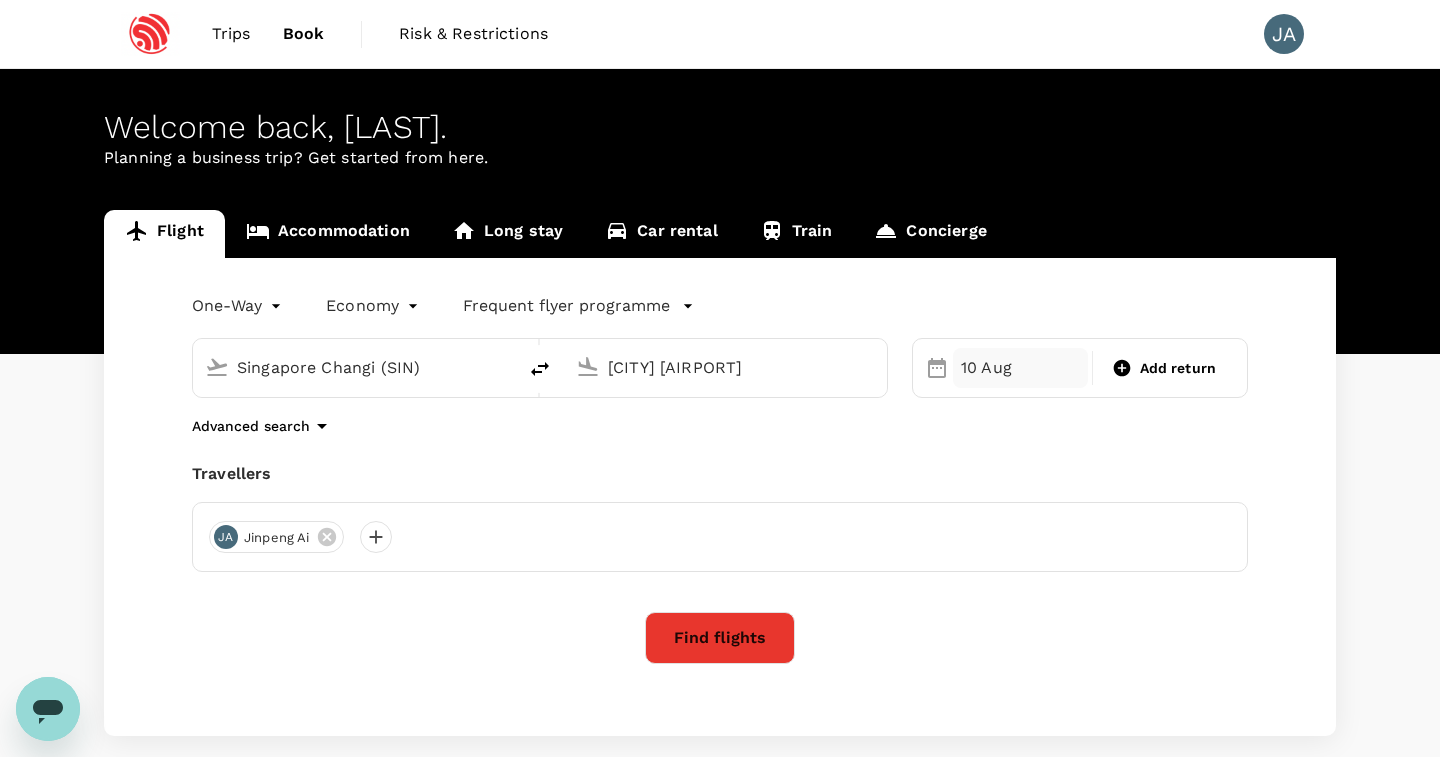click on "10 Aug" at bounding box center (1020, 368) 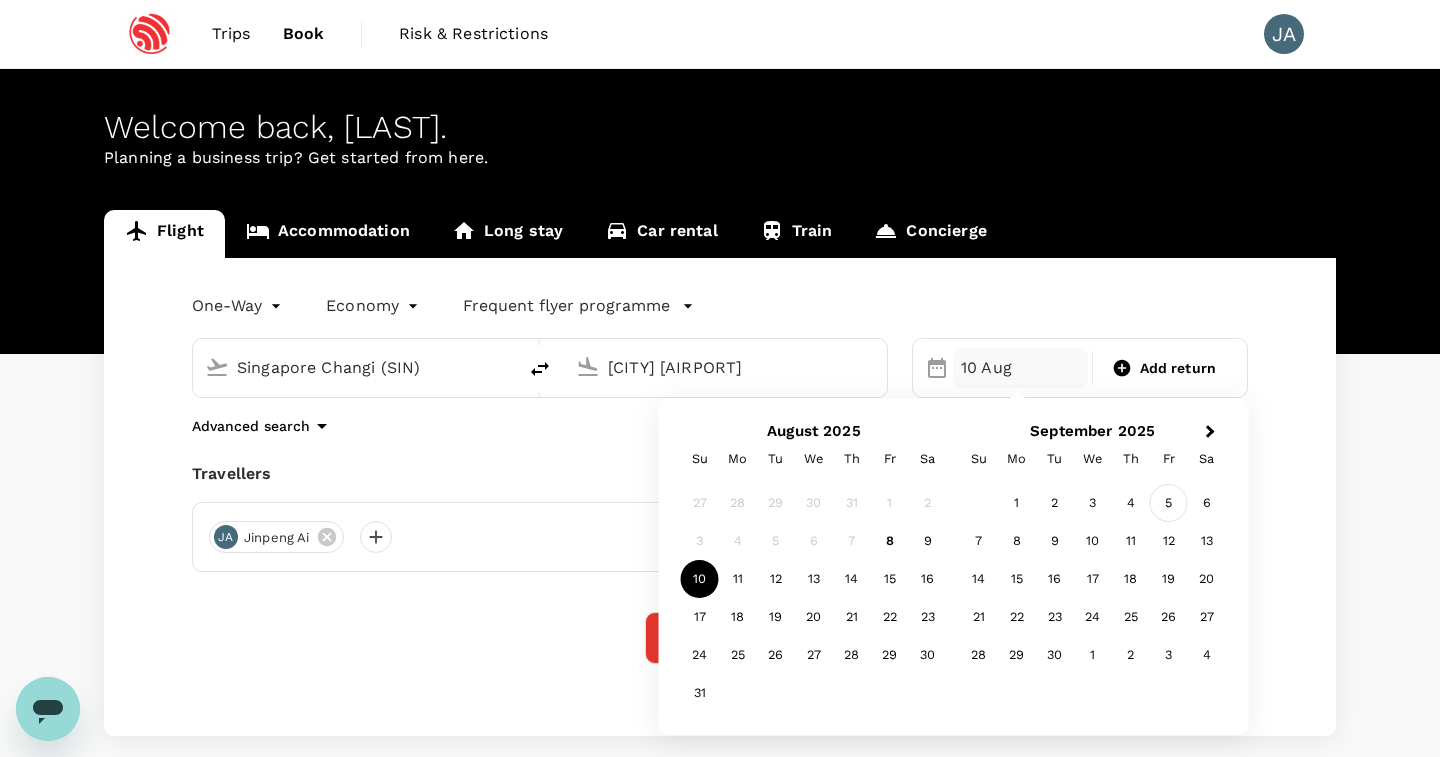 click on "5" at bounding box center (1169, 503) 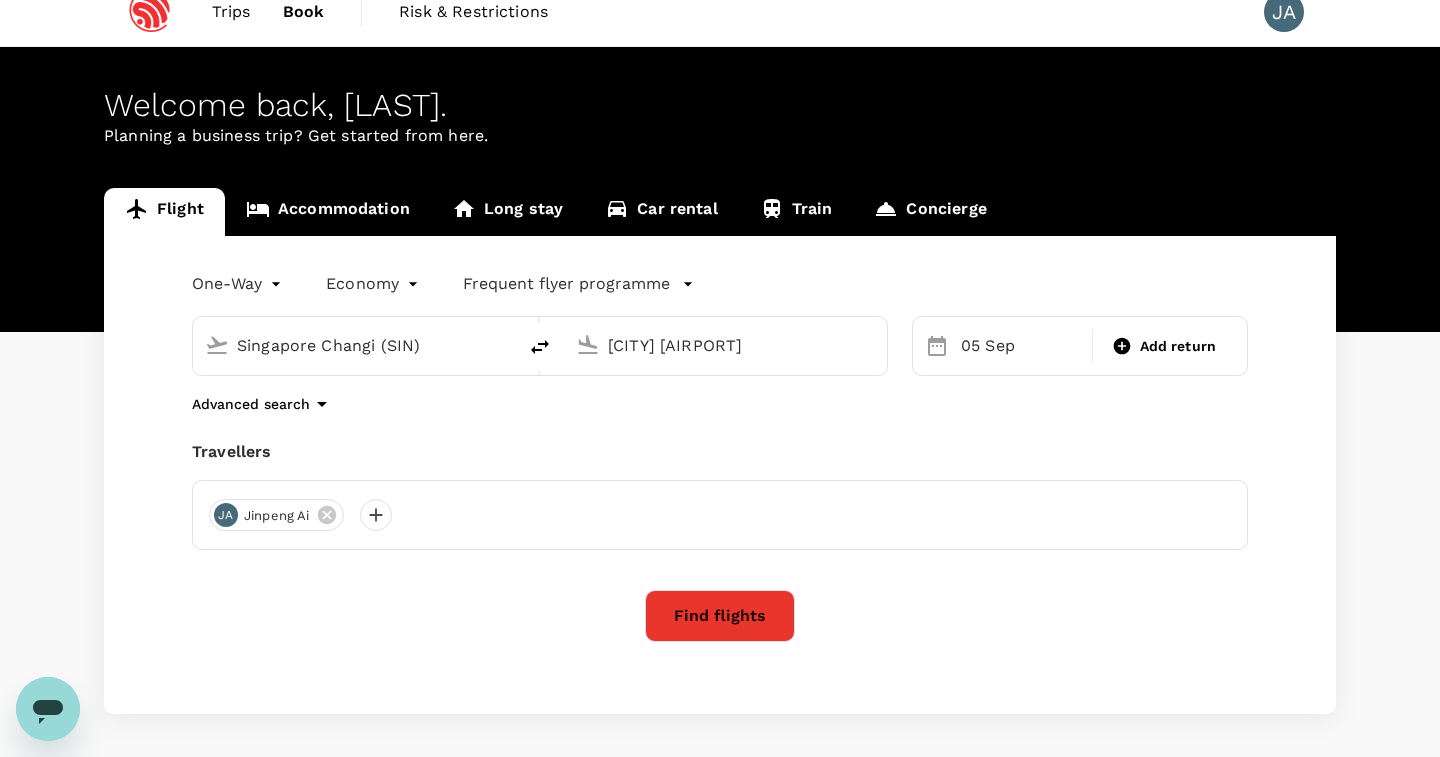 scroll, scrollTop: 19, scrollLeft: 0, axis: vertical 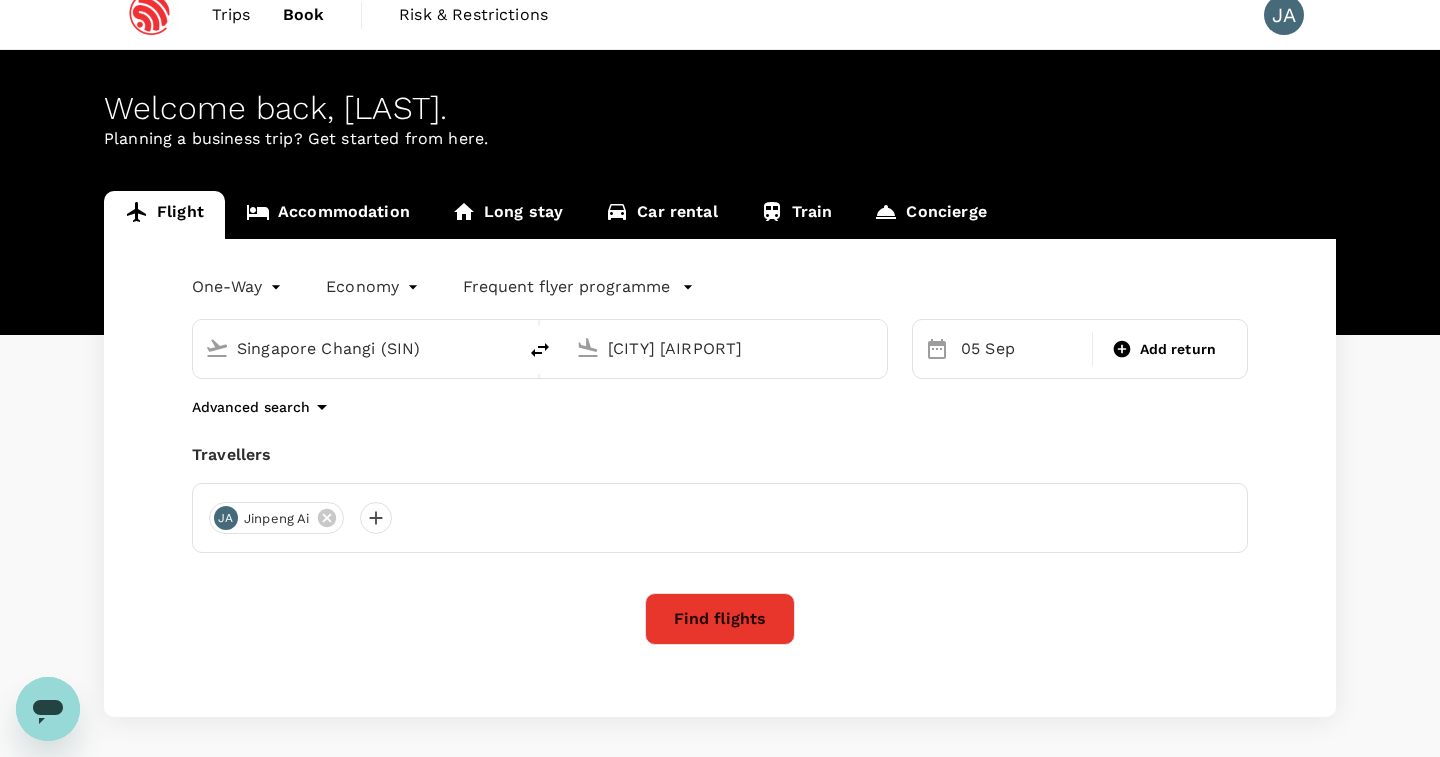 click 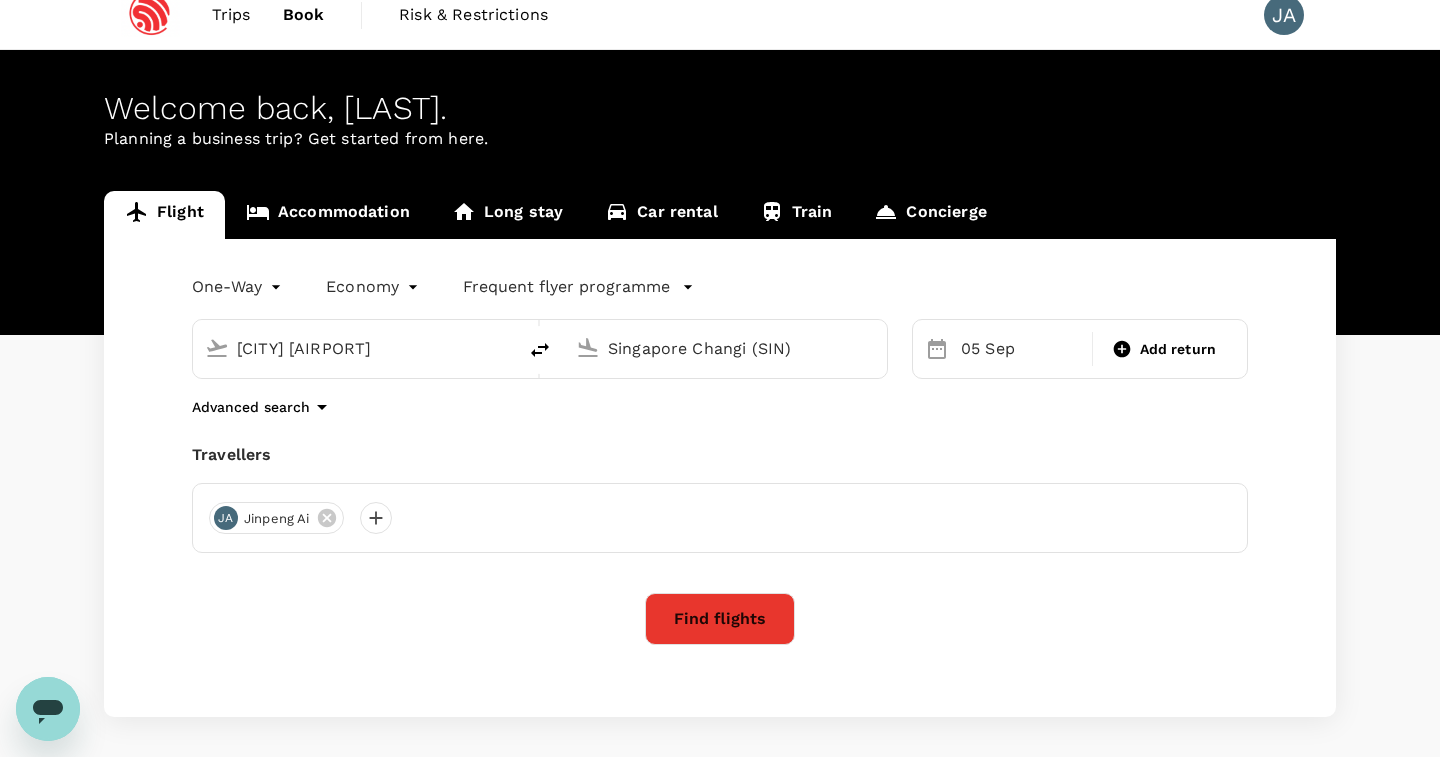 click on "Find flights" at bounding box center [720, 619] 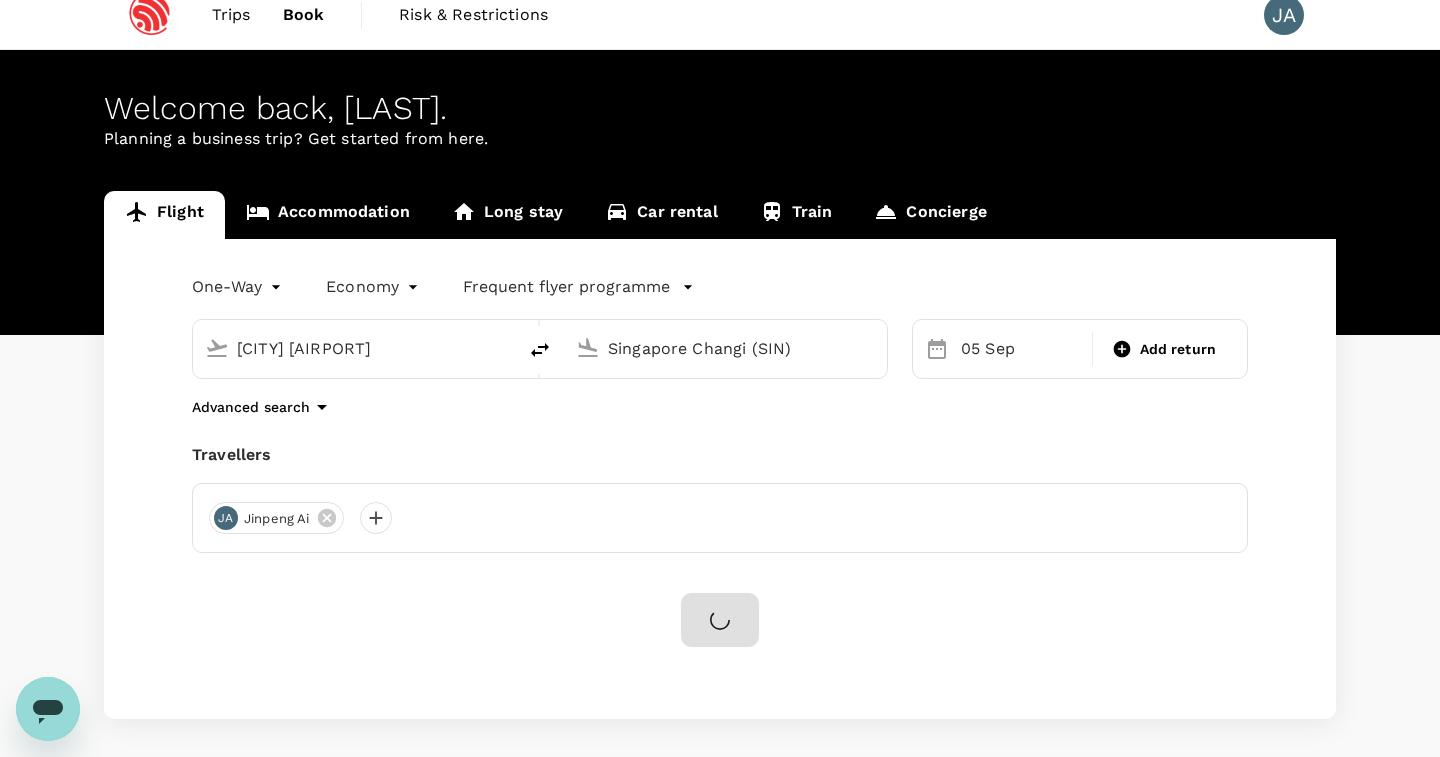 scroll, scrollTop: 0, scrollLeft: 0, axis: both 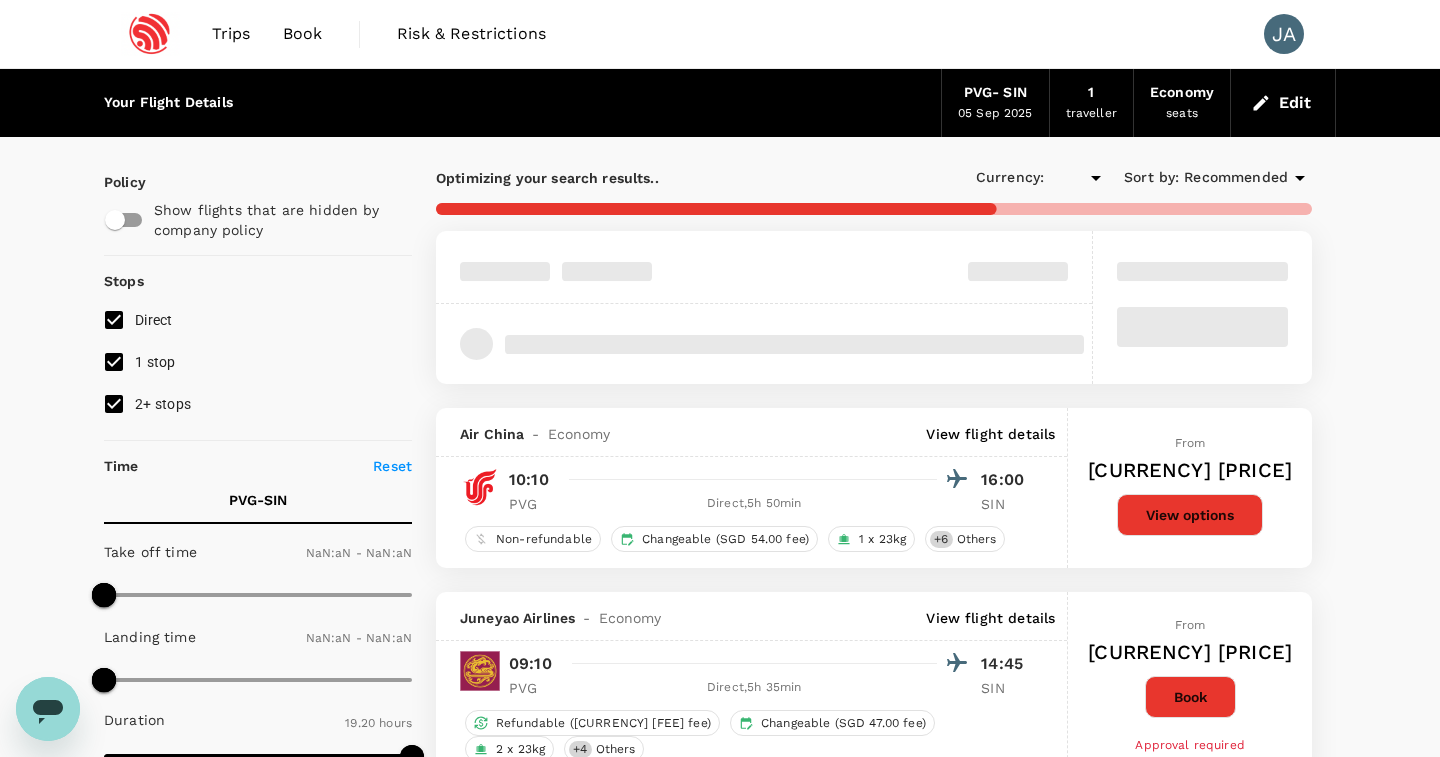 type on "SGD" 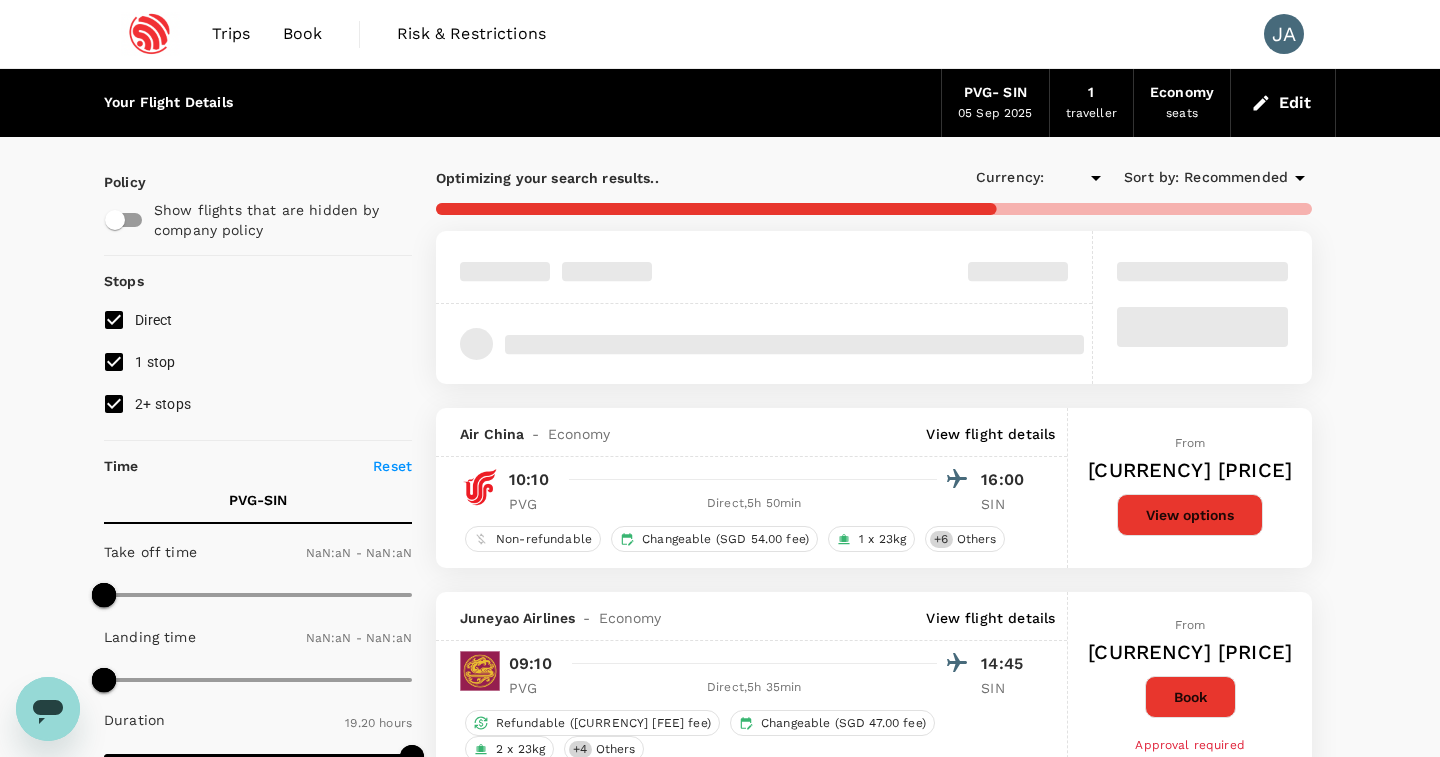 type on "1440" 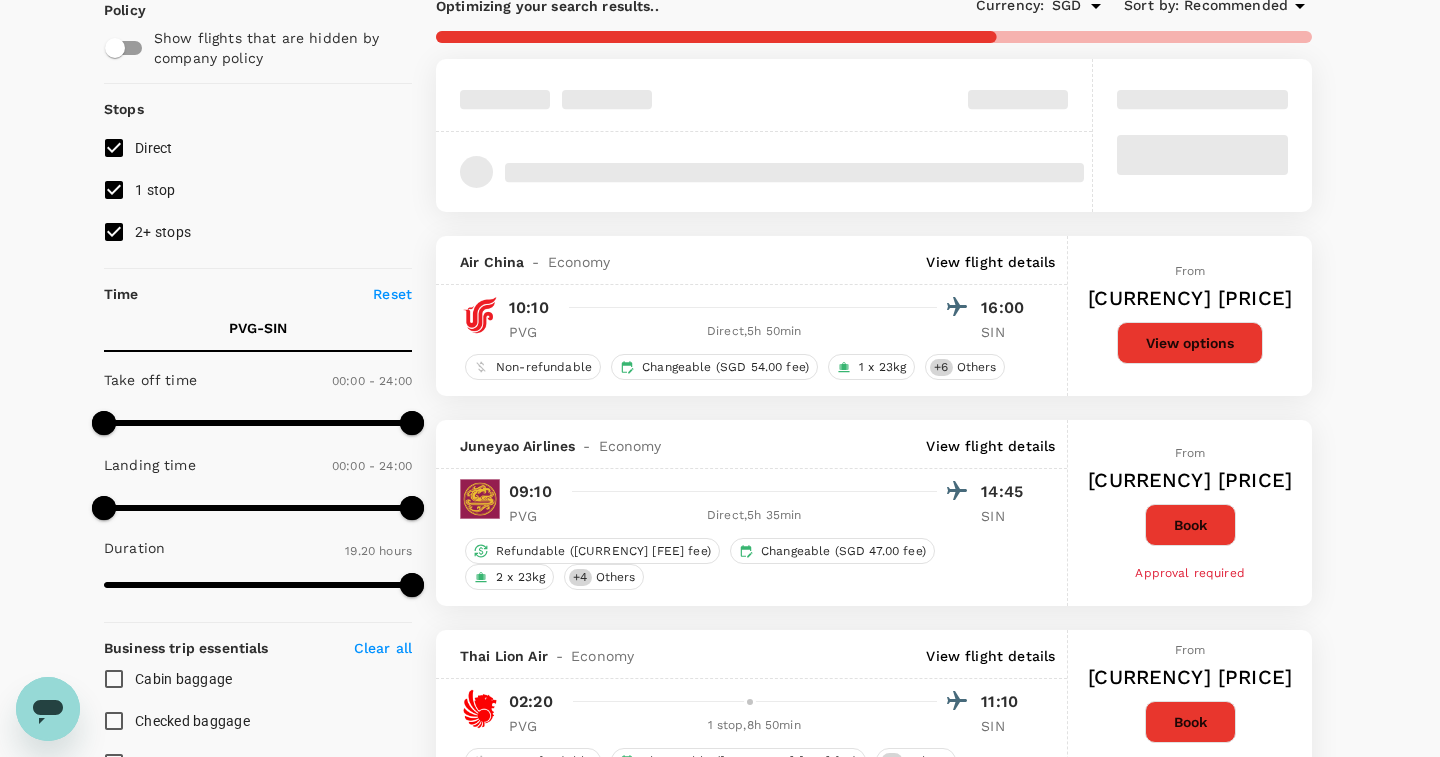 scroll, scrollTop: 175, scrollLeft: 0, axis: vertical 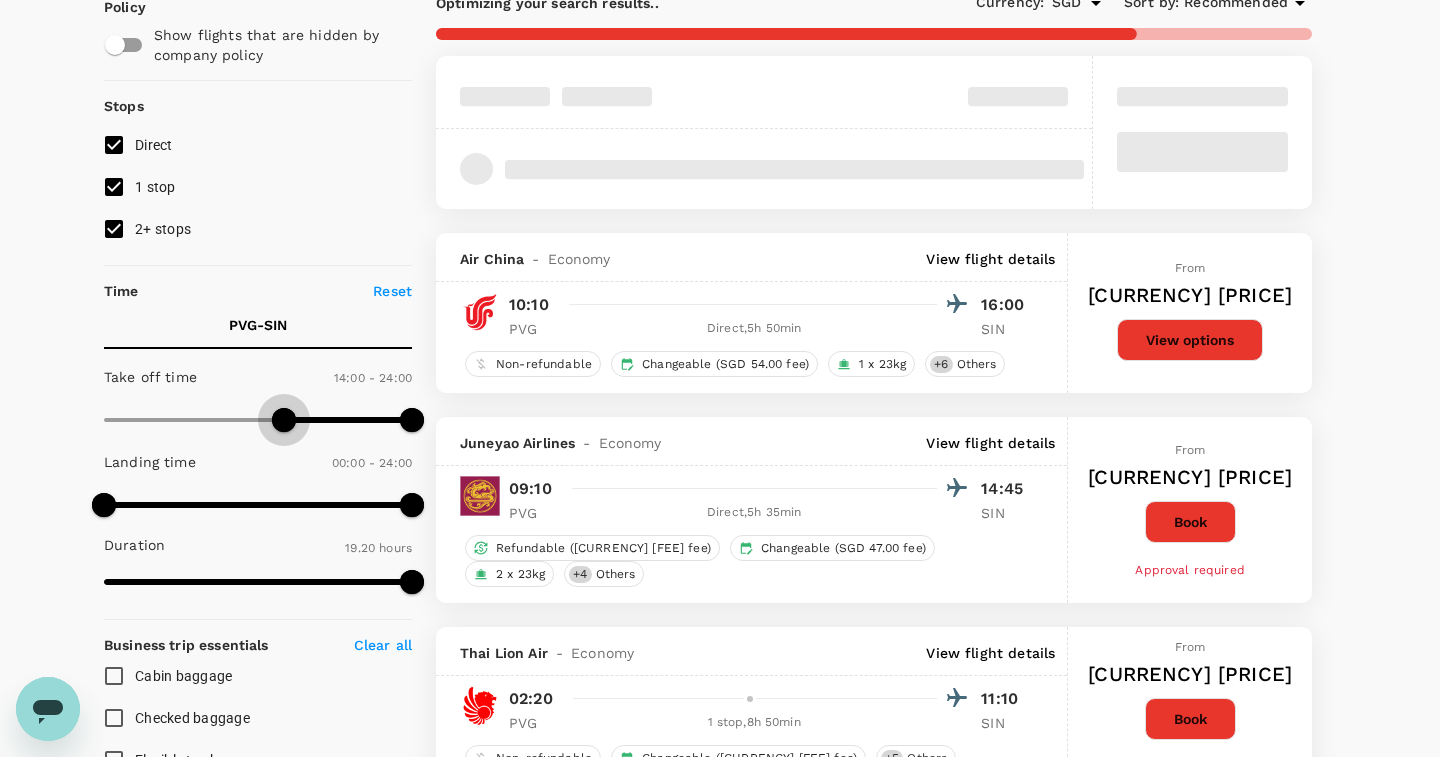 type on "1050" 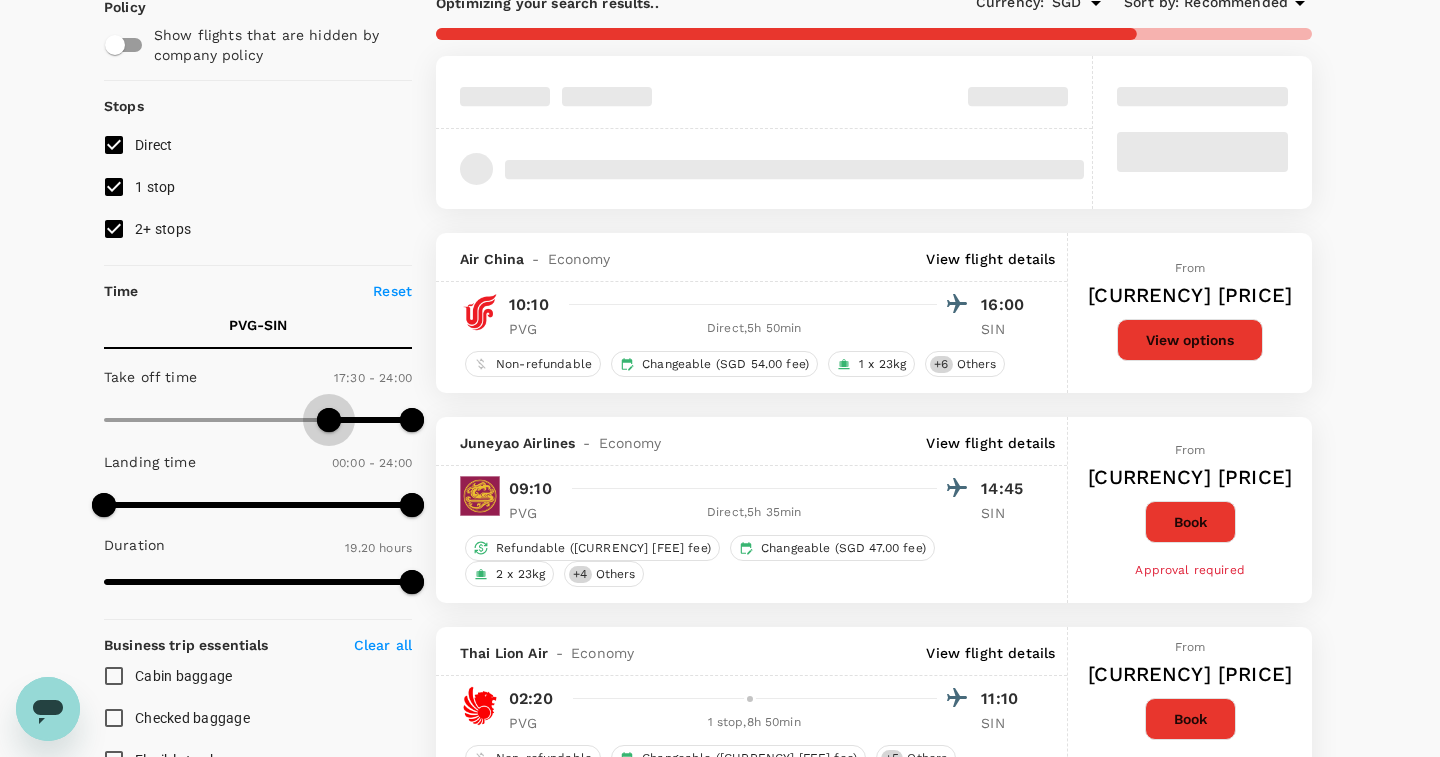 drag, startPoint x: 101, startPoint y: 422, endPoint x: 331, endPoint y: 424, distance: 230.0087 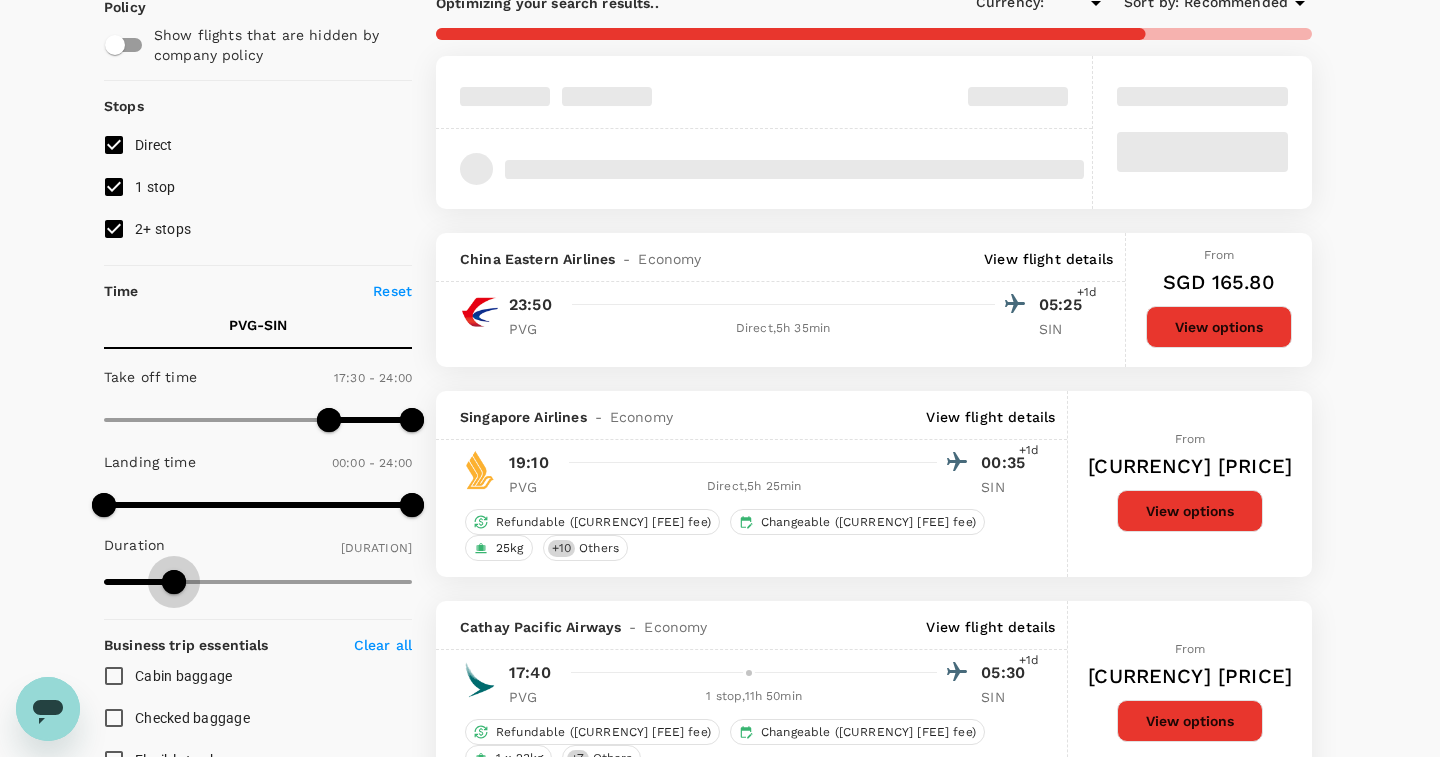type on "[NUMBER]" 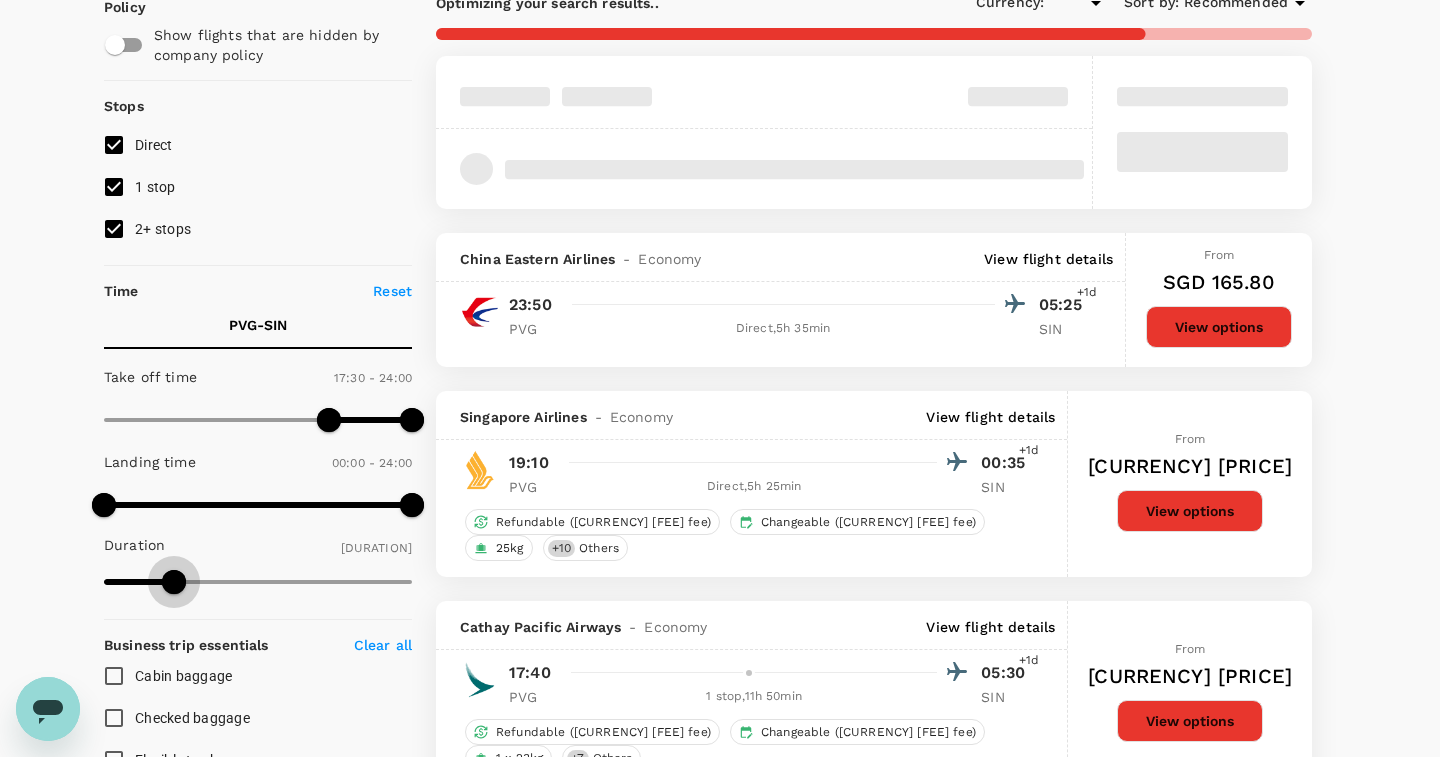 type on "SGD" 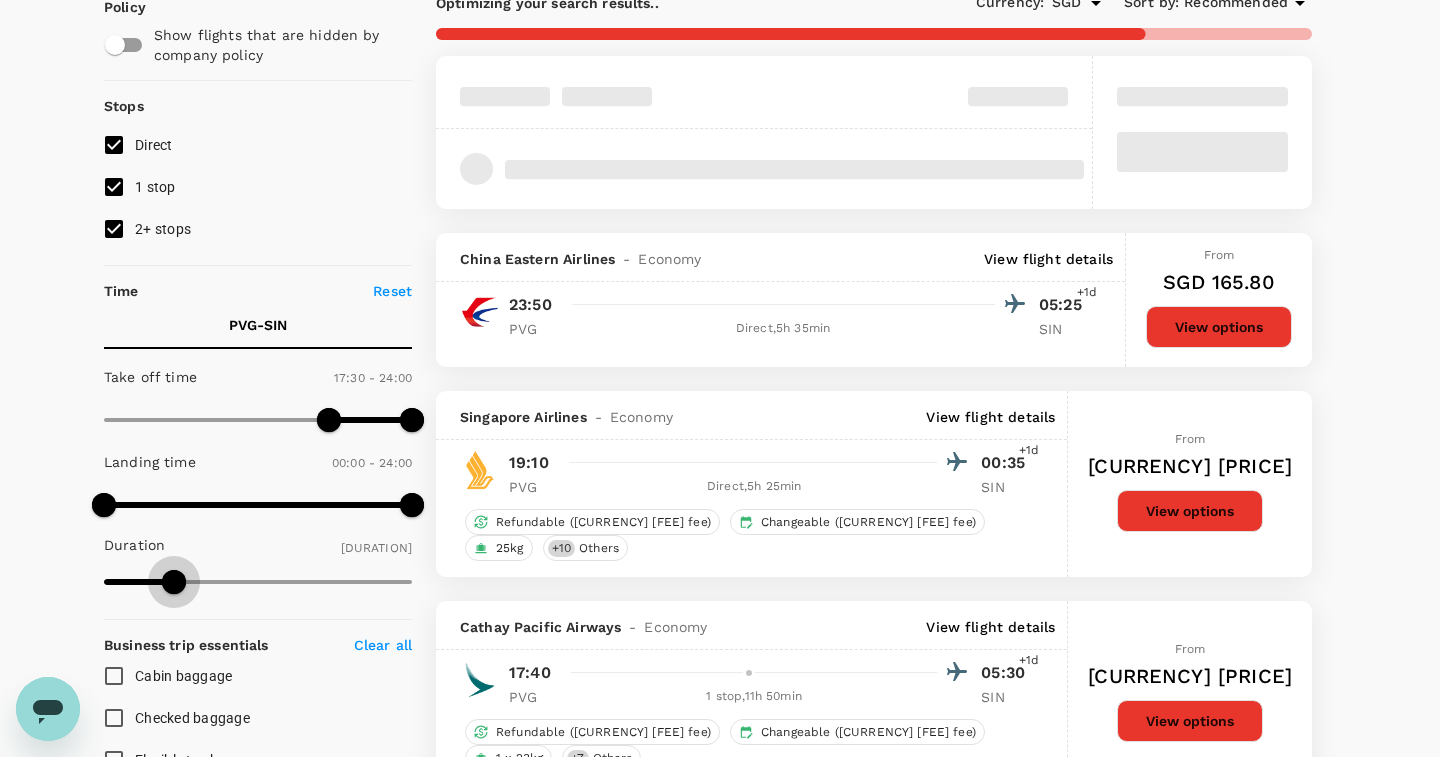 type on "598" 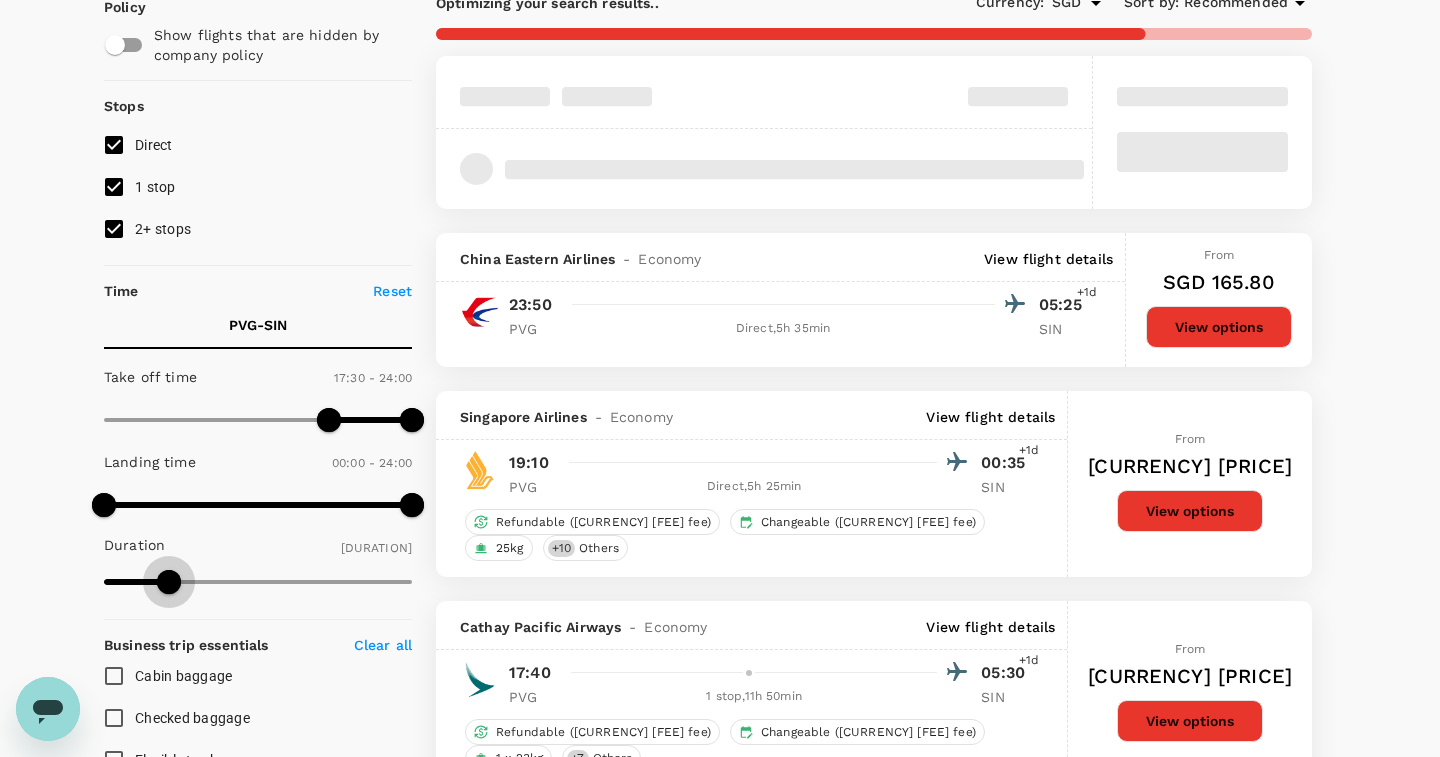 drag, startPoint x: 411, startPoint y: 577, endPoint x: 169, endPoint y: 576, distance: 242.00206 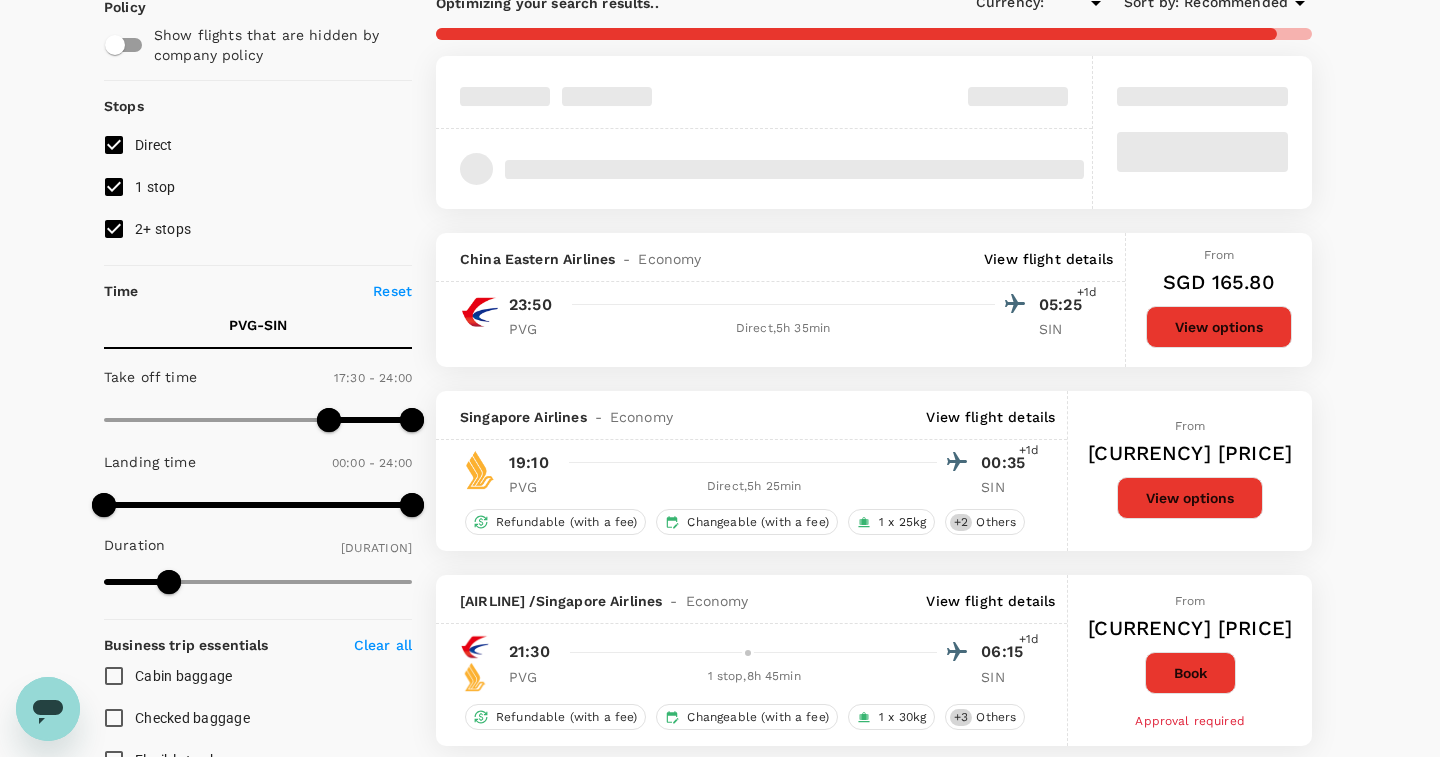 type on "SGD" 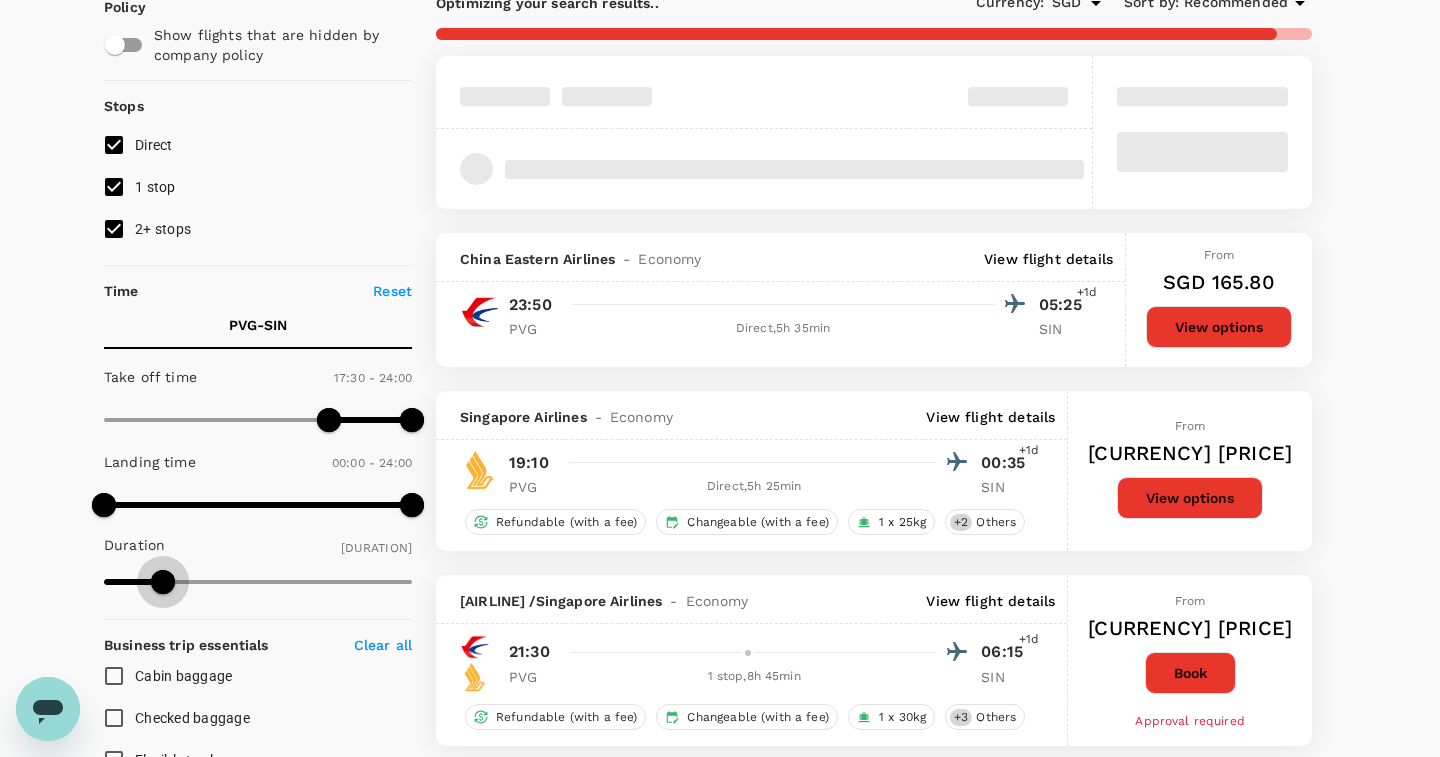 type on "568" 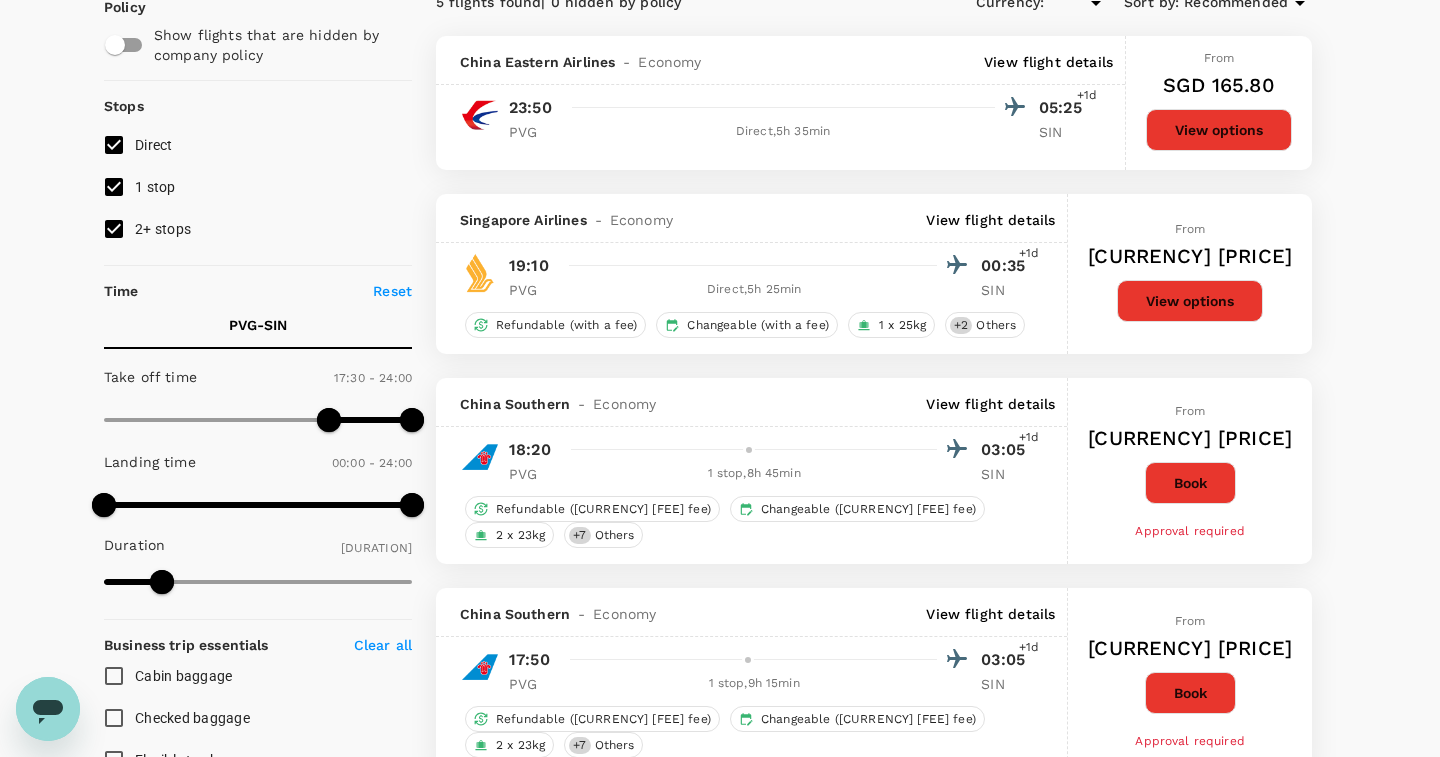 type on "SGD" 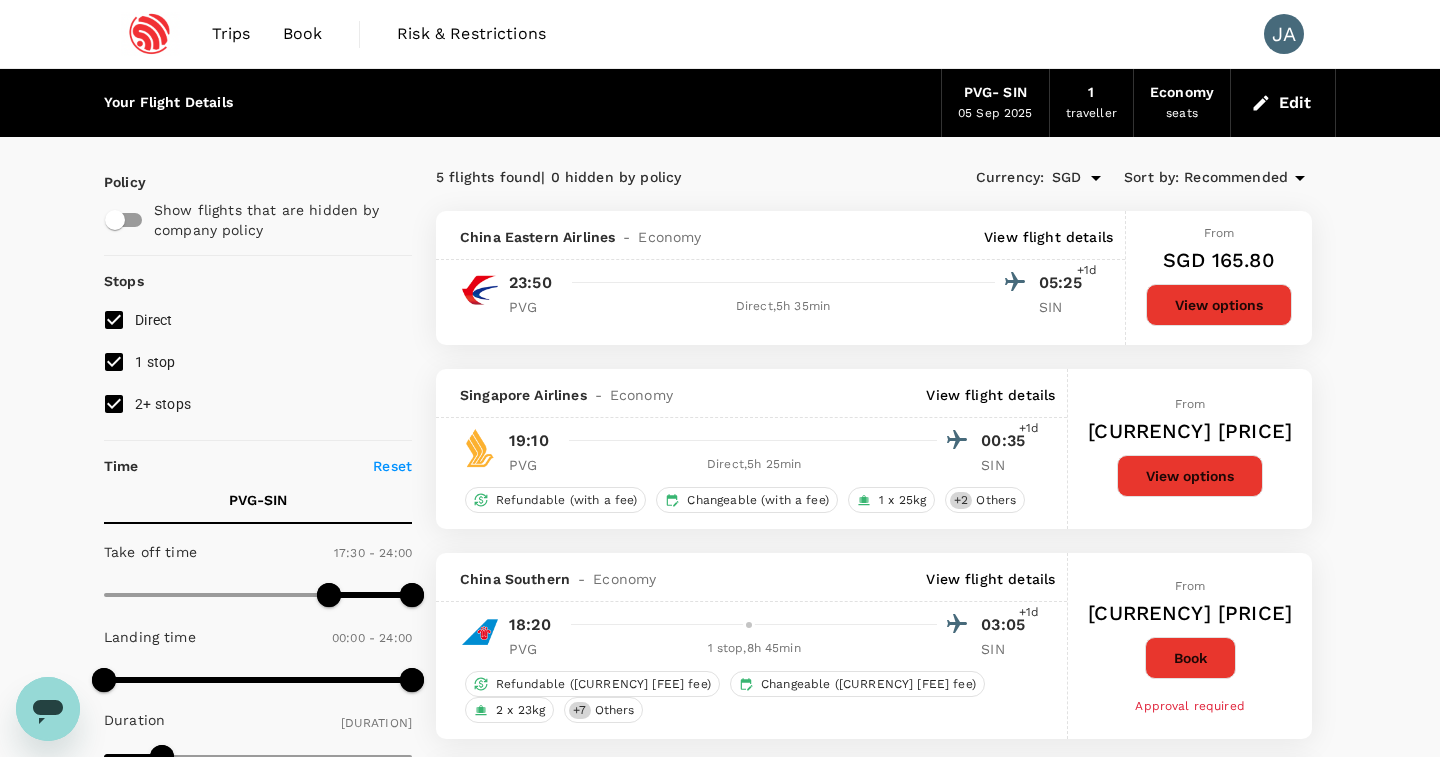 scroll, scrollTop: 0, scrollLeft: 0, axis: both 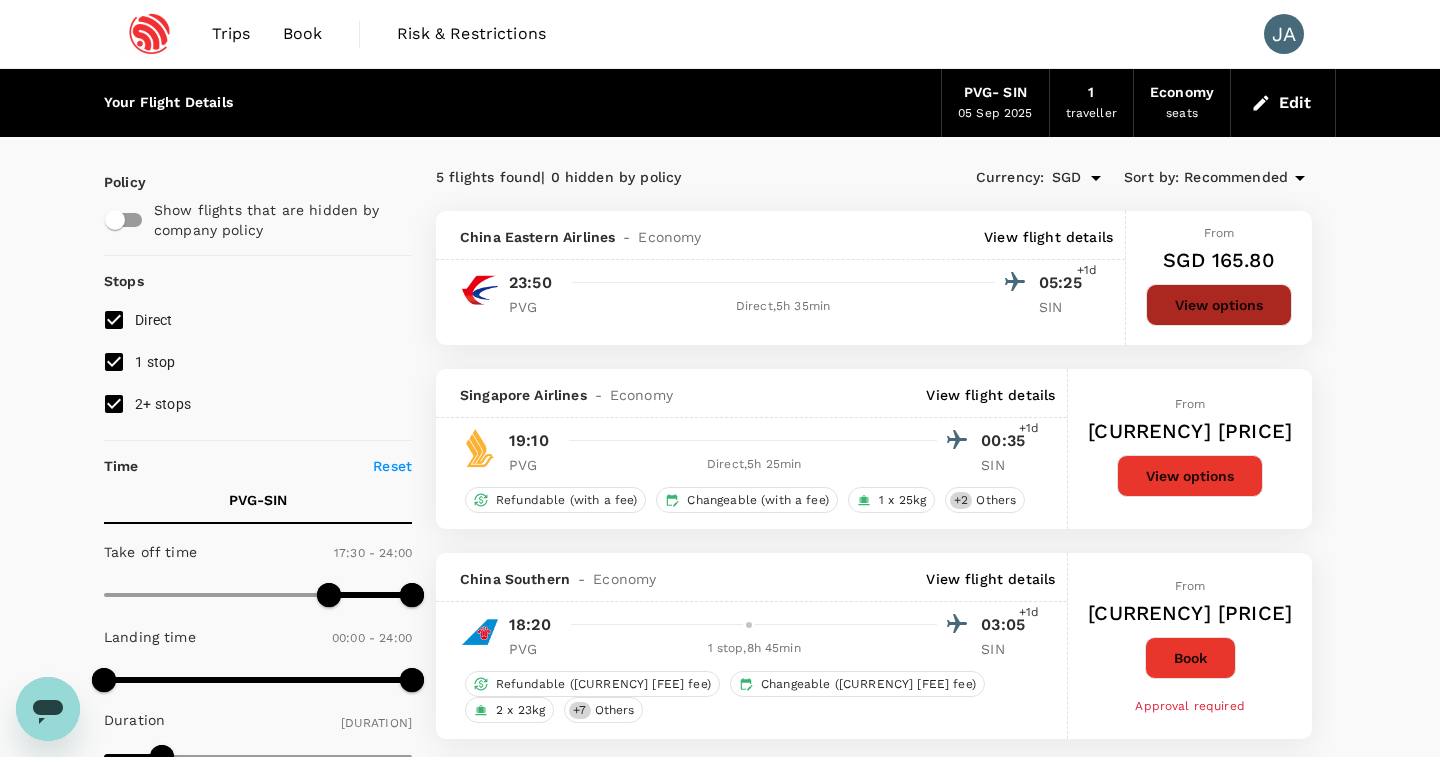 click on "View options" at bounding box center (1219, 305) 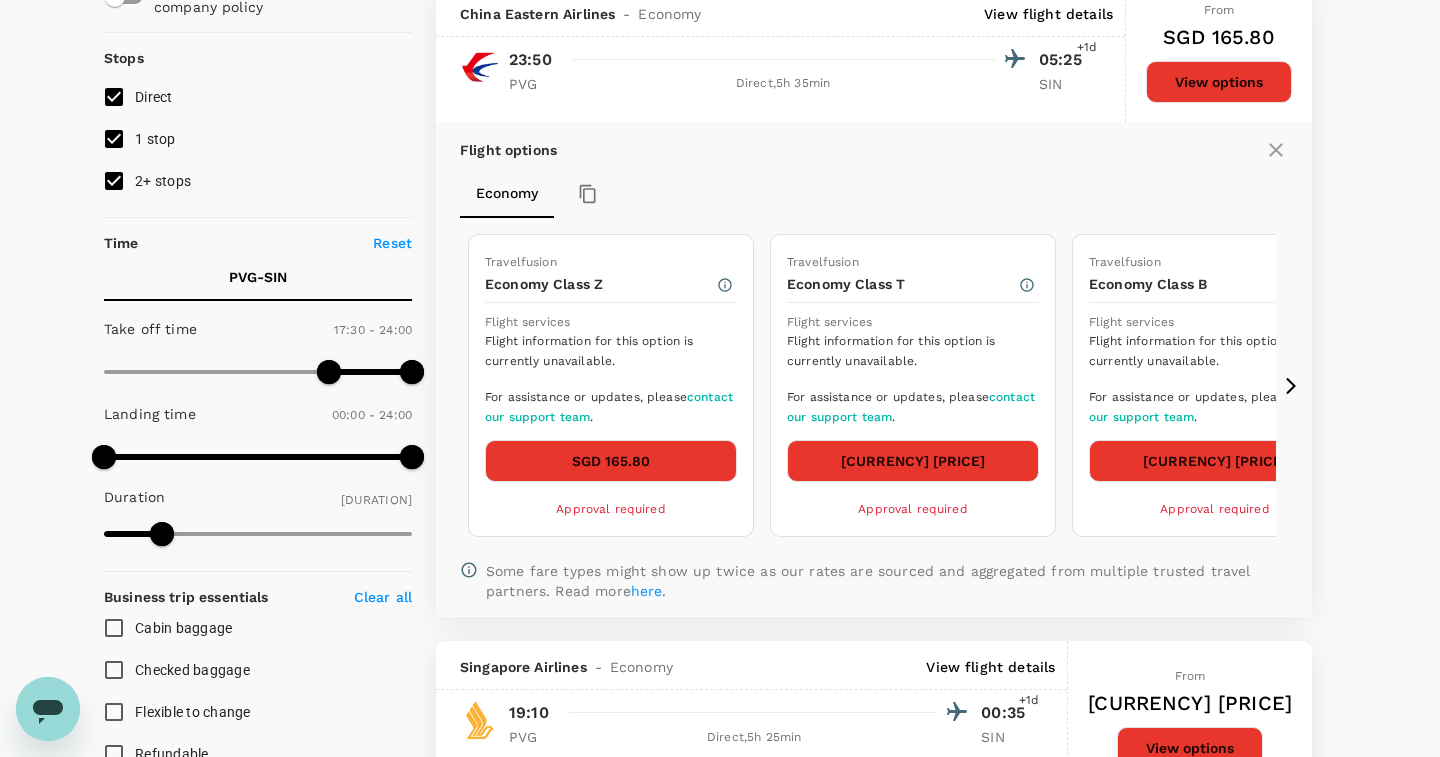 scroll, scrollTop: 219, scrollLeft: 0, axis: vertical 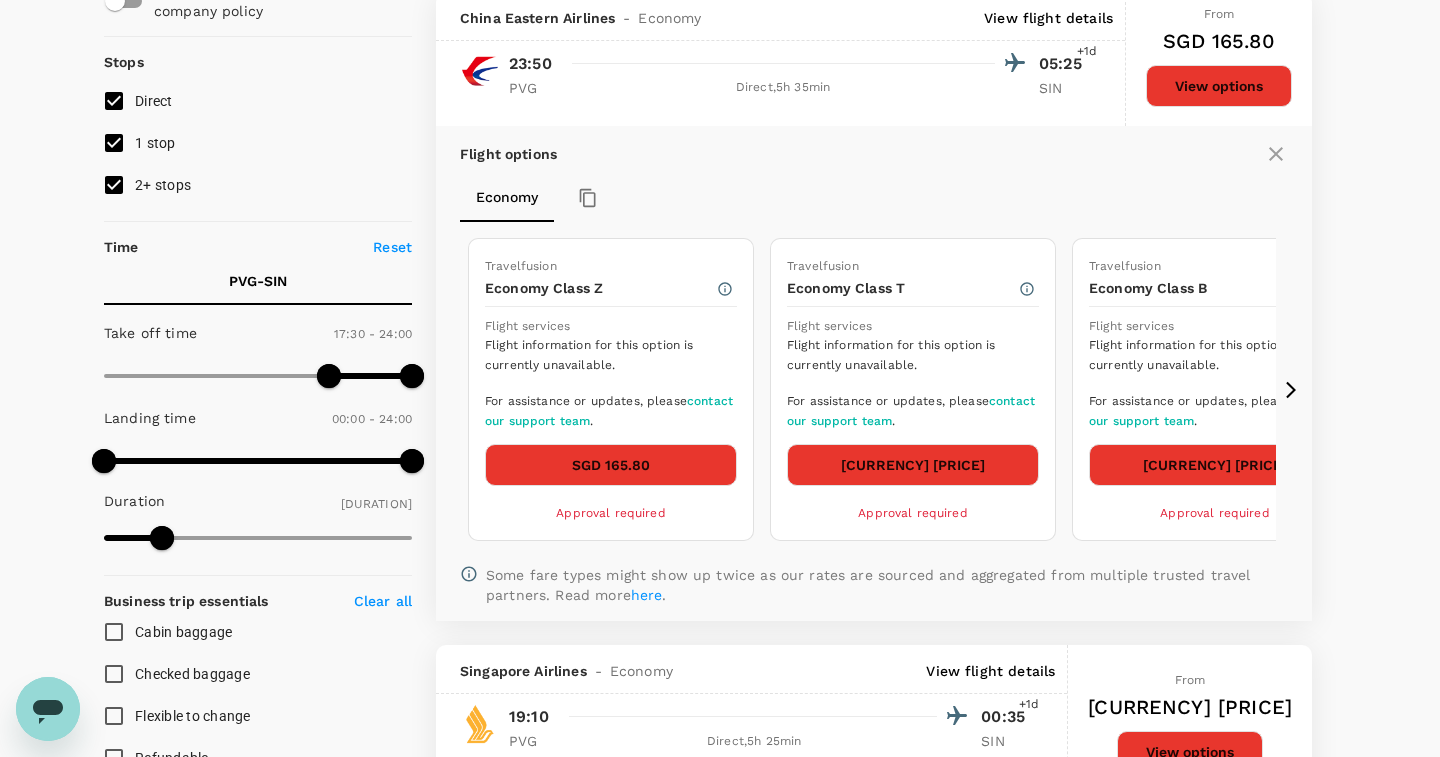 click 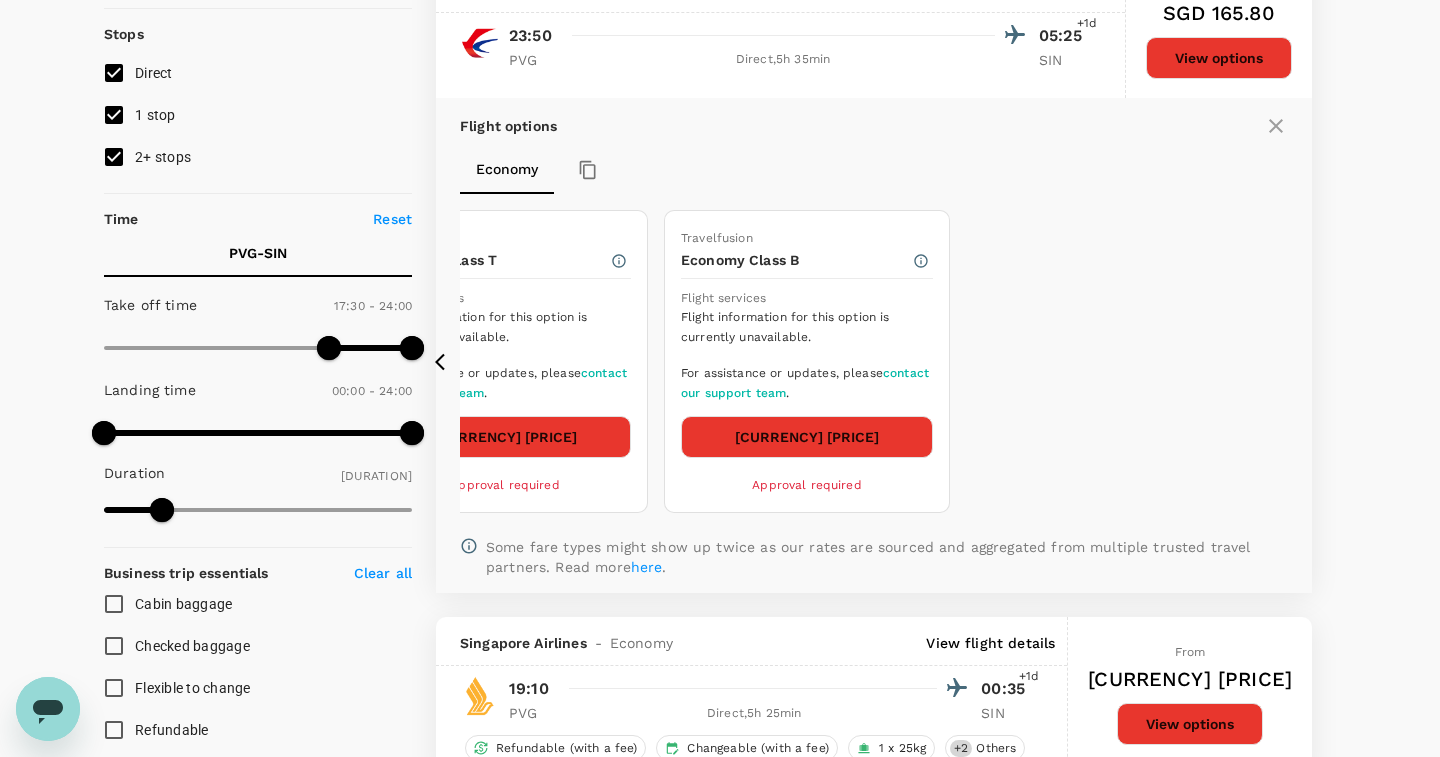 scroll, scrollTop: 247, scrollLeft: 0, axis: vertical 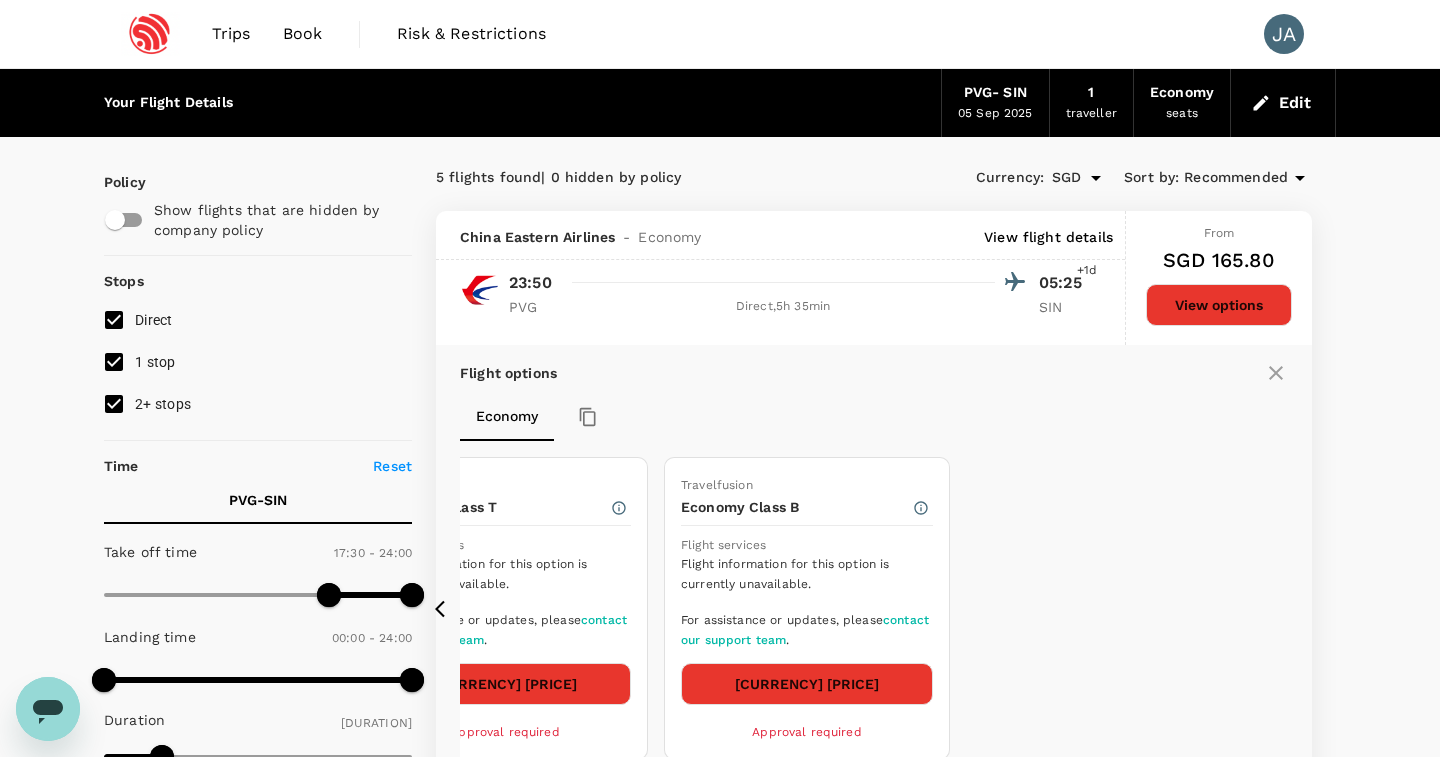 click on "View options" at bounding box center (1219, 305) 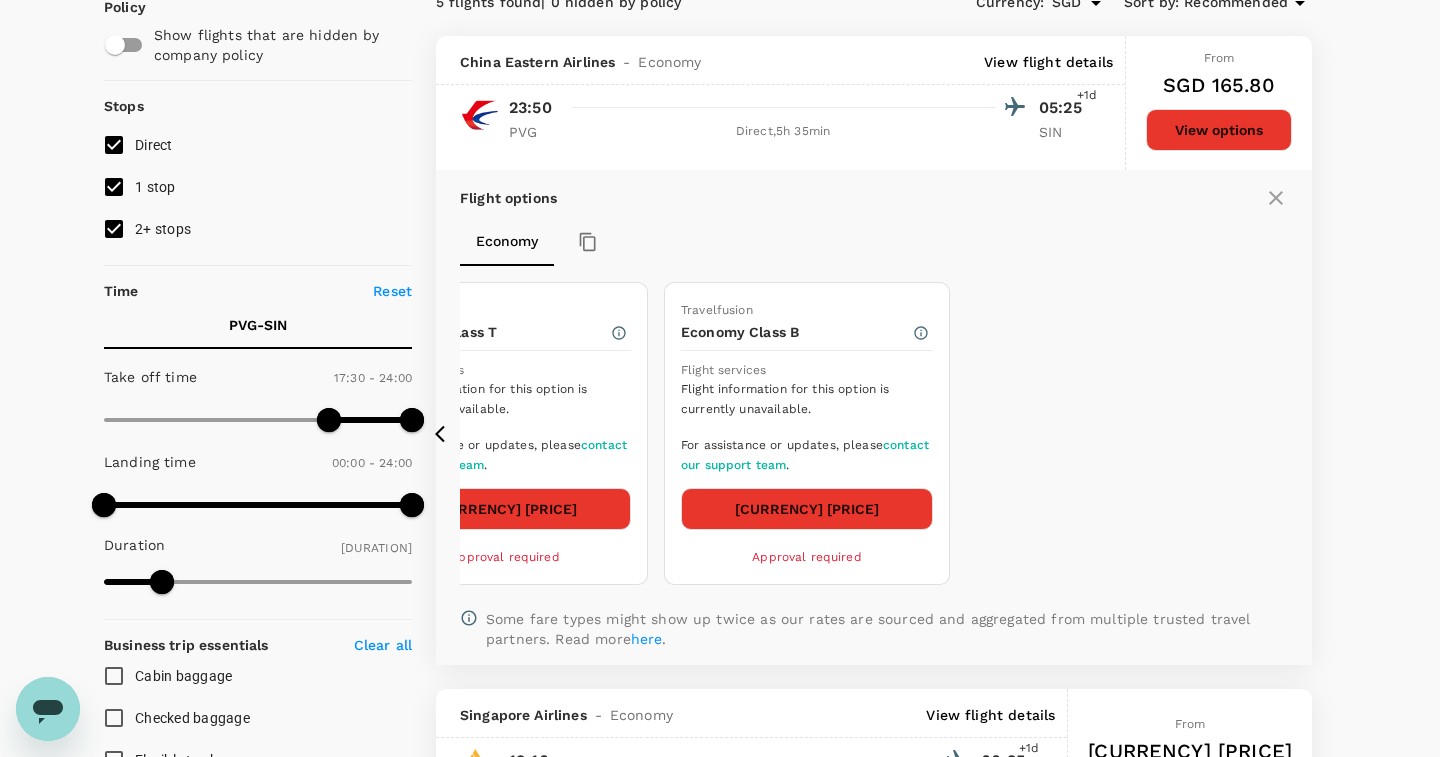 scroll, scrollTop: 211, scrollLeft: 0, axis: vertical 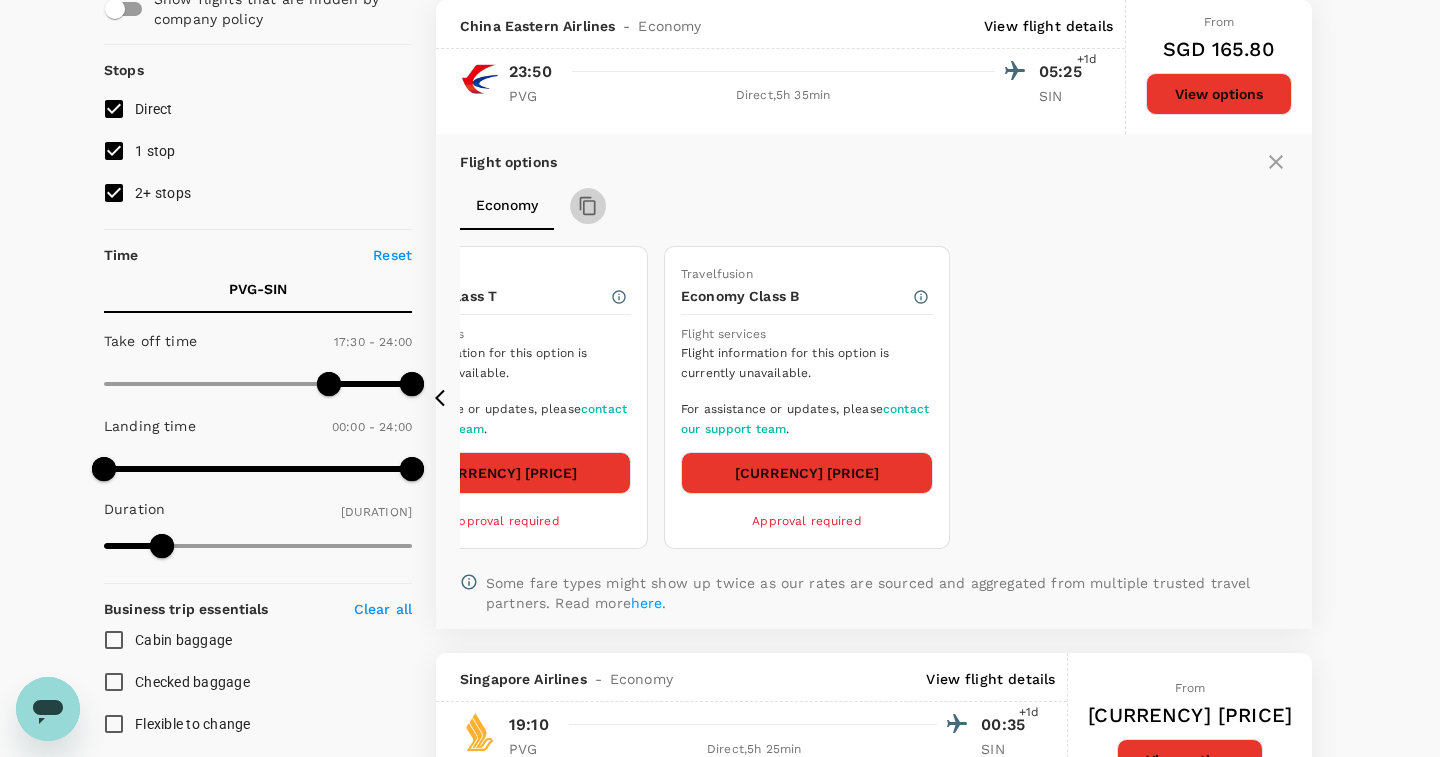 click 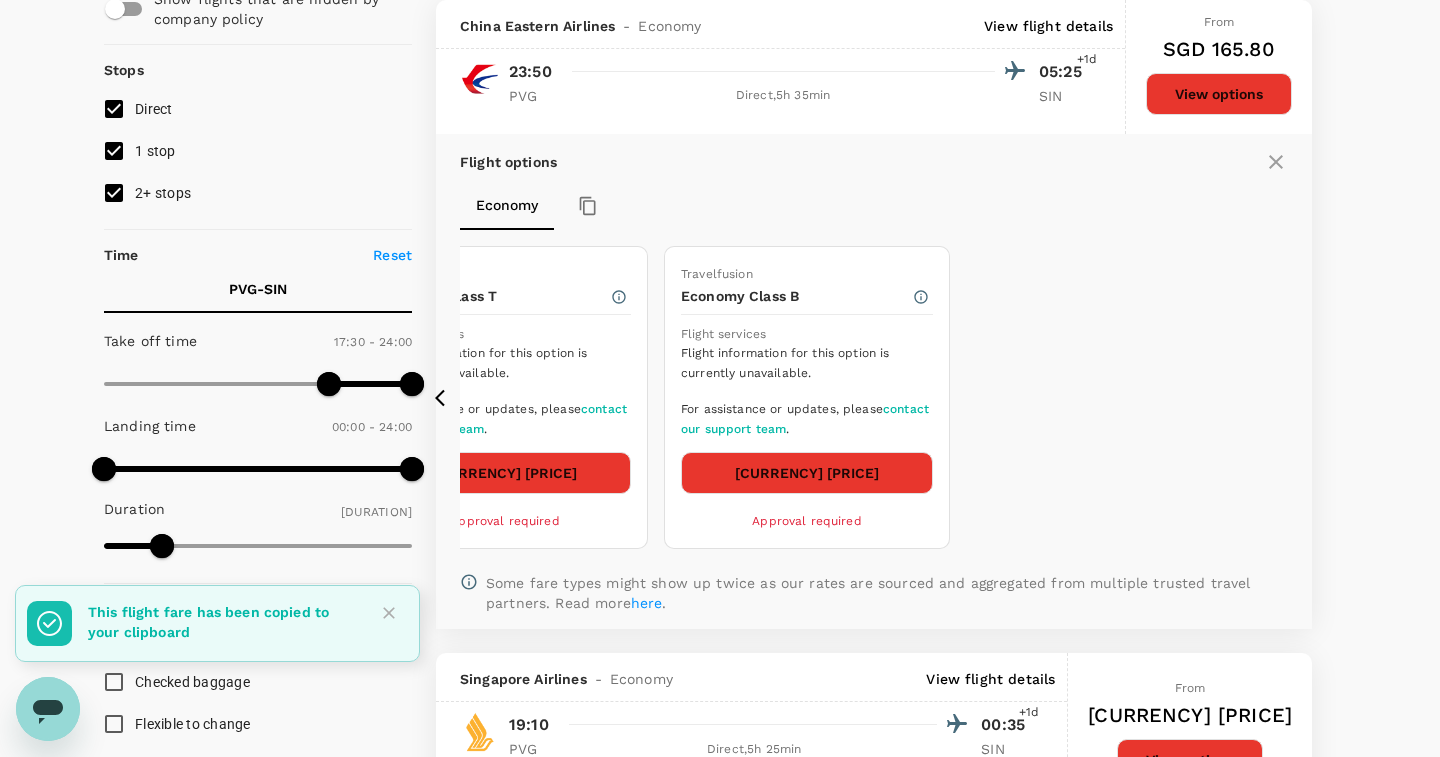 click on "Economy" at bounding box center [507, 206] 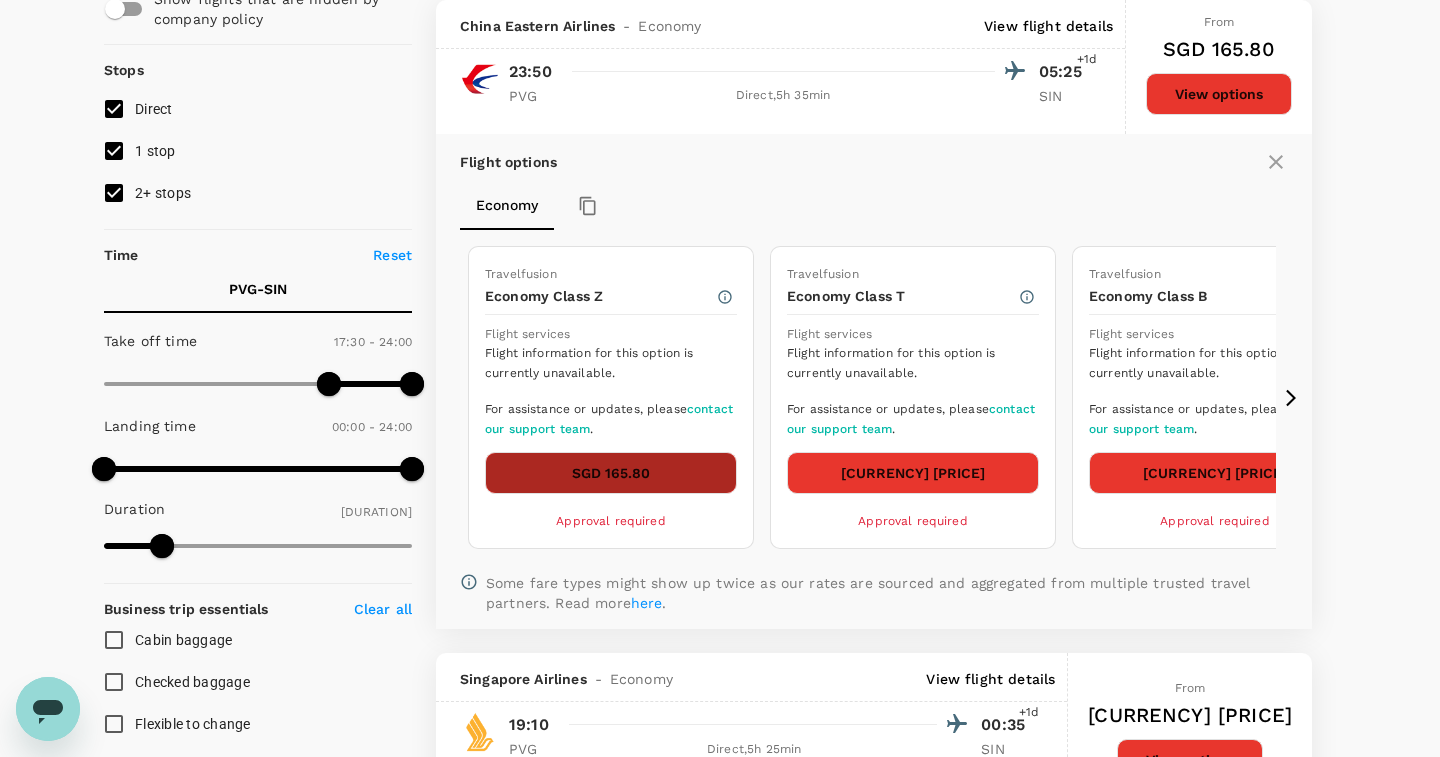 click on "SGD 165.80" at bounding box center (611, 473) 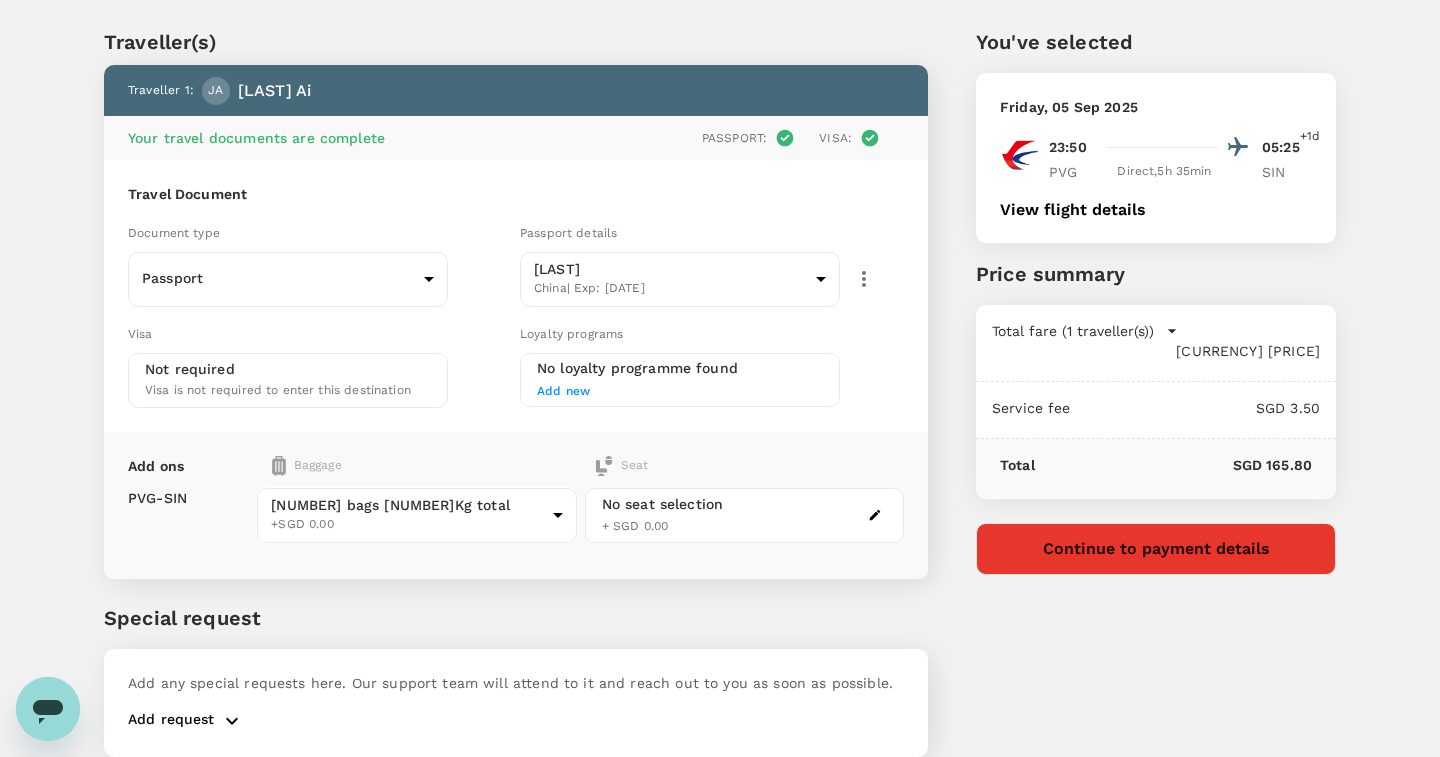 scroll, scrollTop: 44, scrollLeft: 0, axis: vertical 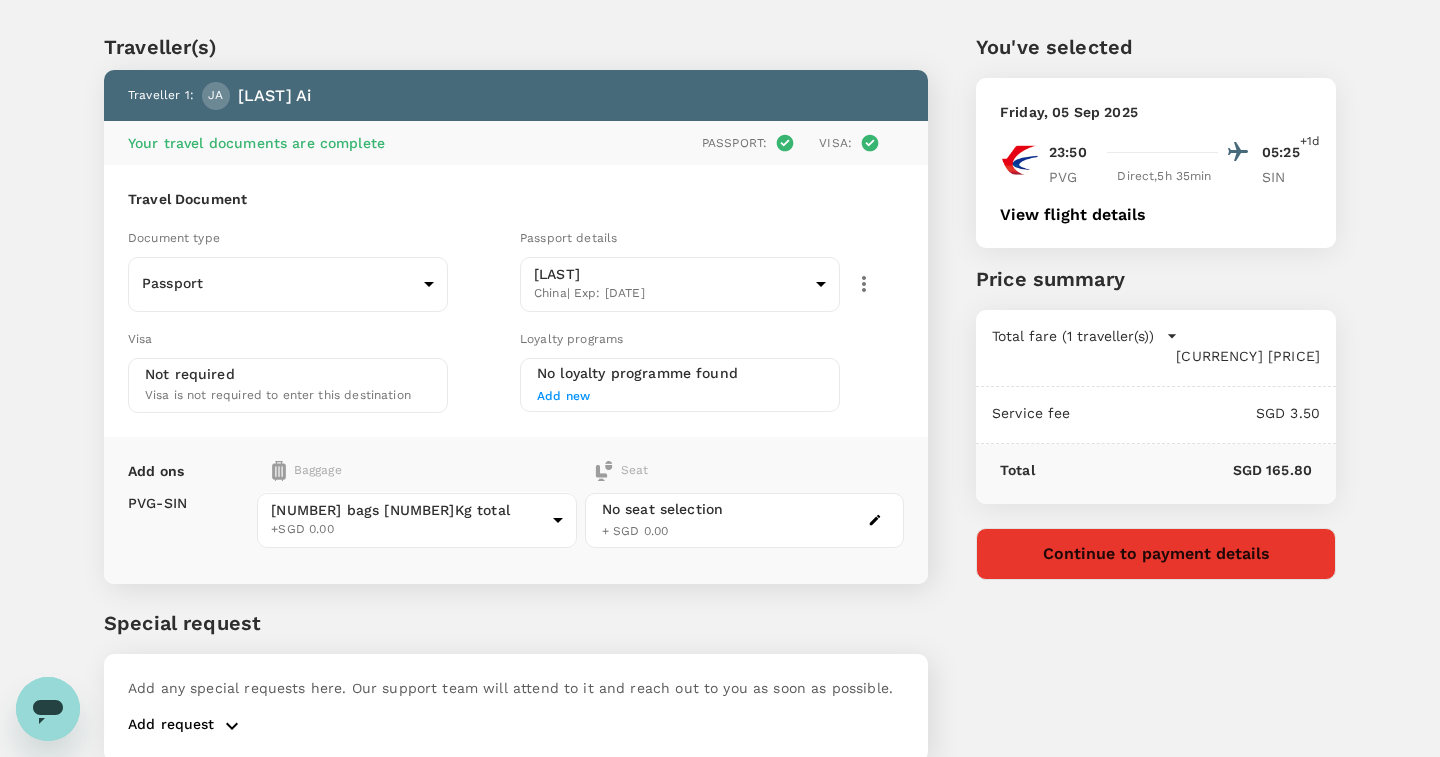 click on "Continue to payment details" at bounding box center (1156, 554) 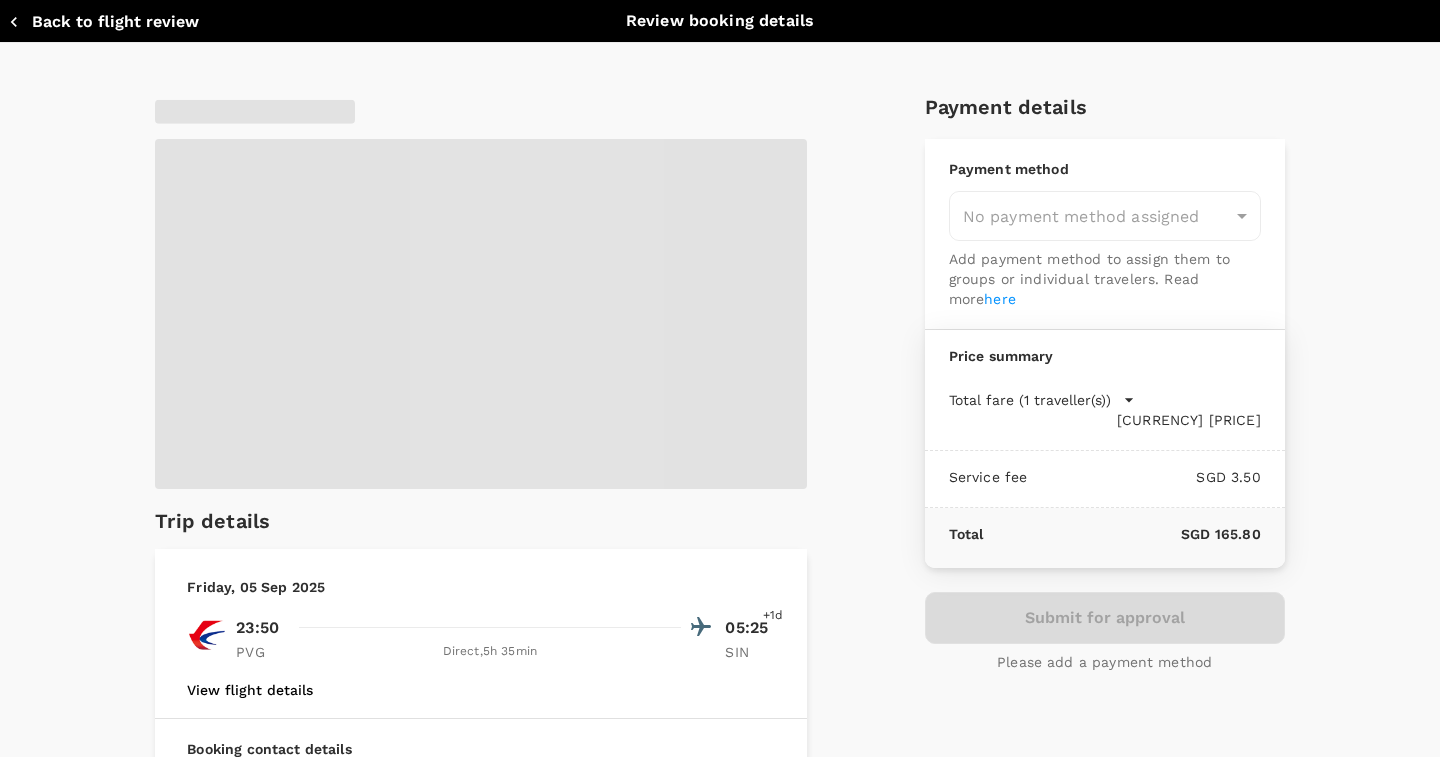 type on "[UUID]" 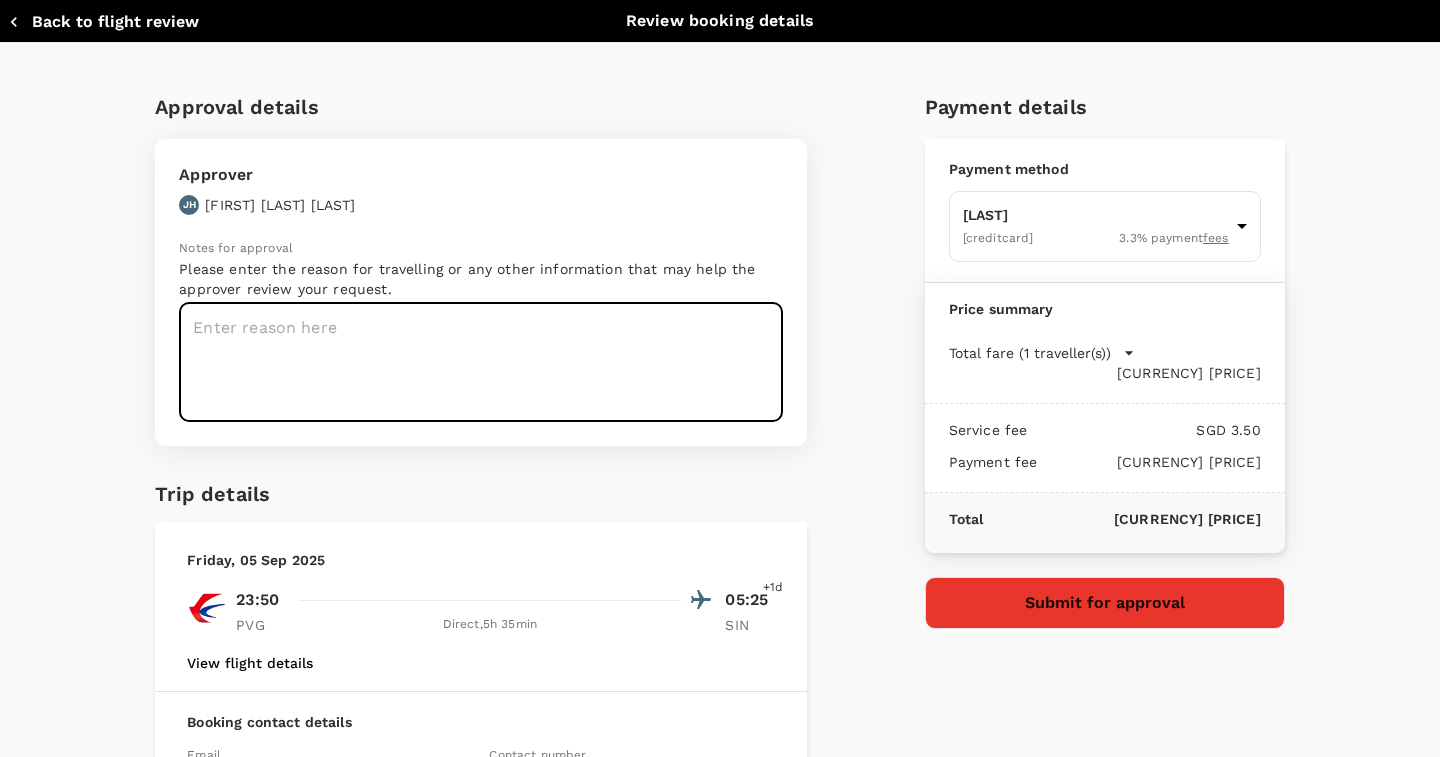 click at bounding box center (481, 362) 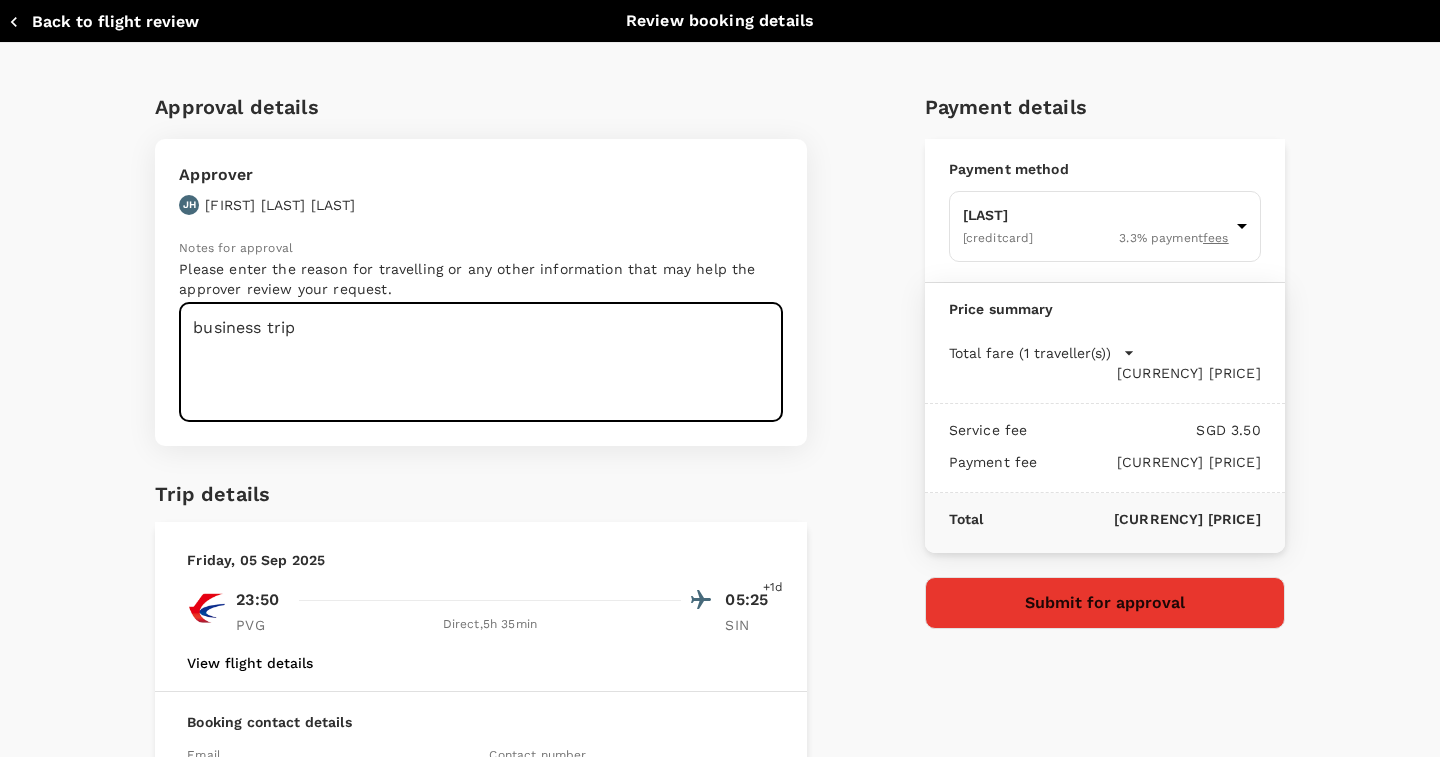 scroll, scrollTop: 0, scrollLeft: 0, axis: both 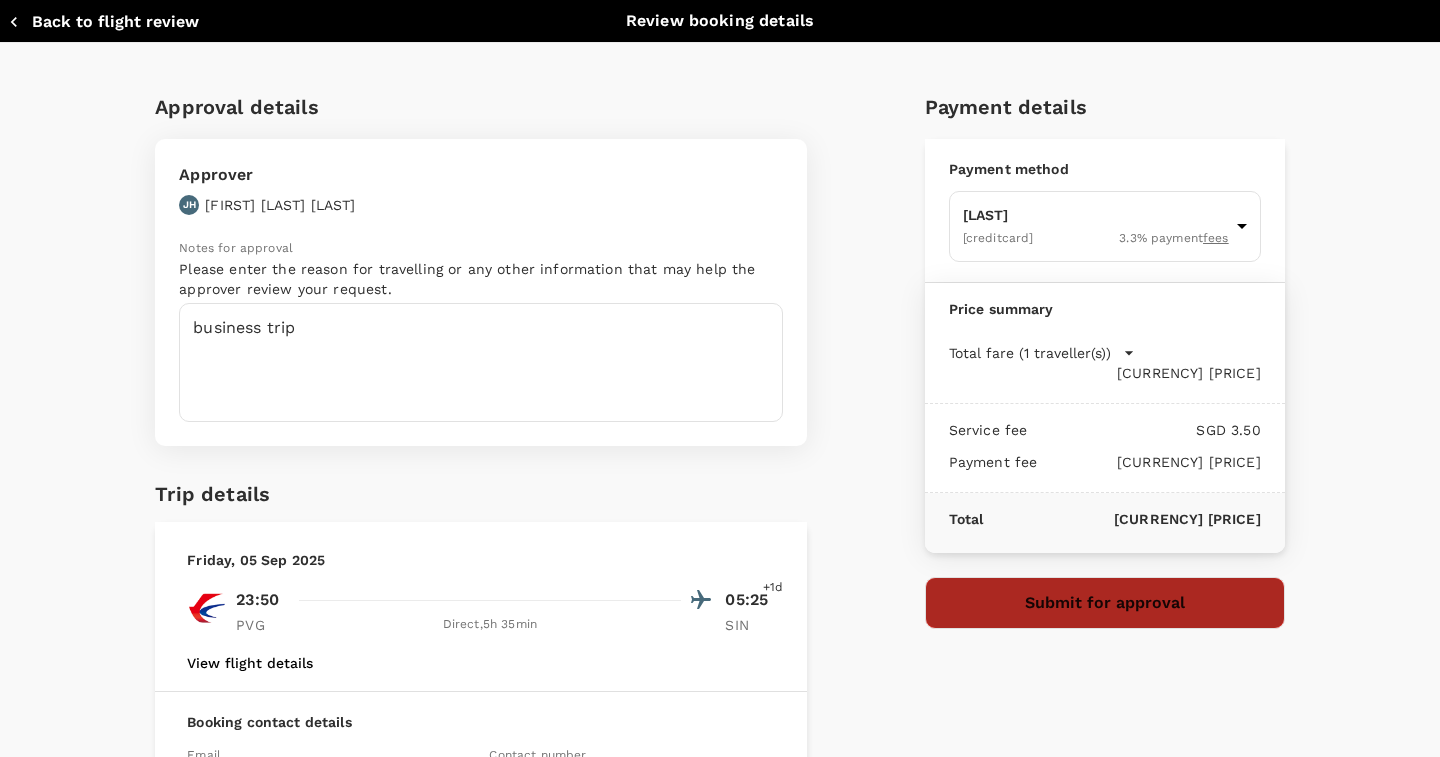 click on "Submit for approval" at bounding box center [1105, 603] 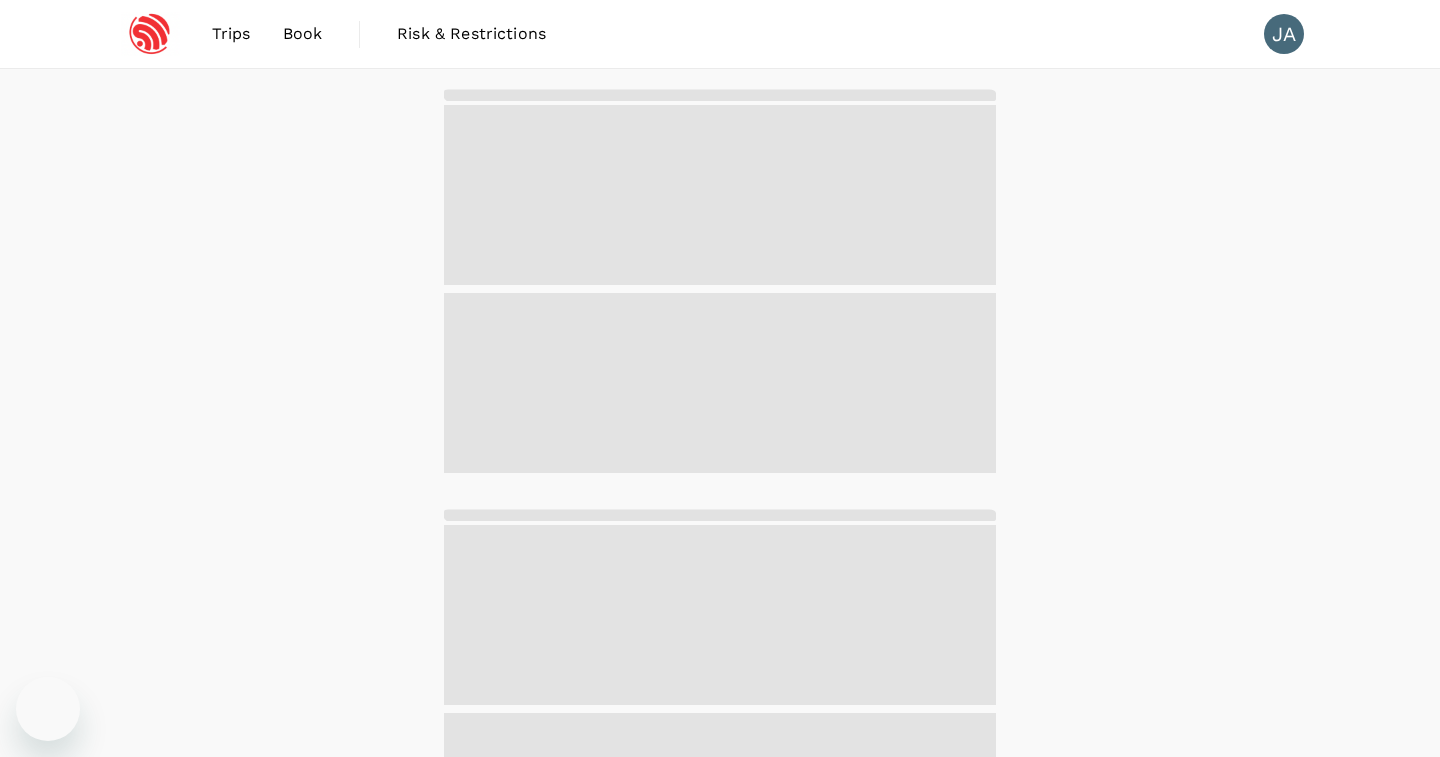 scroll, scrollTop: 0, scrollLeft: 0, axis: both 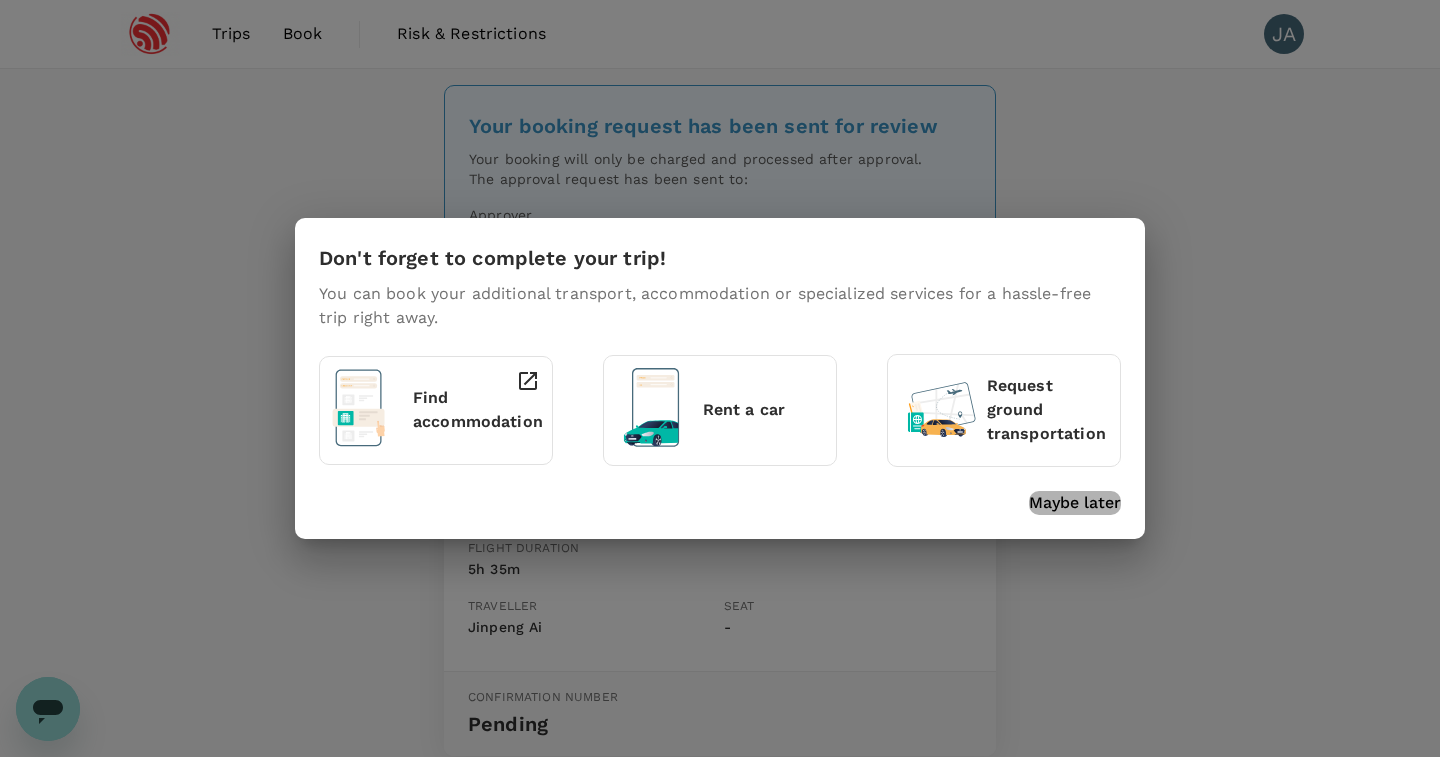 click on "Maybe later" at bounding box center (1075, 503) 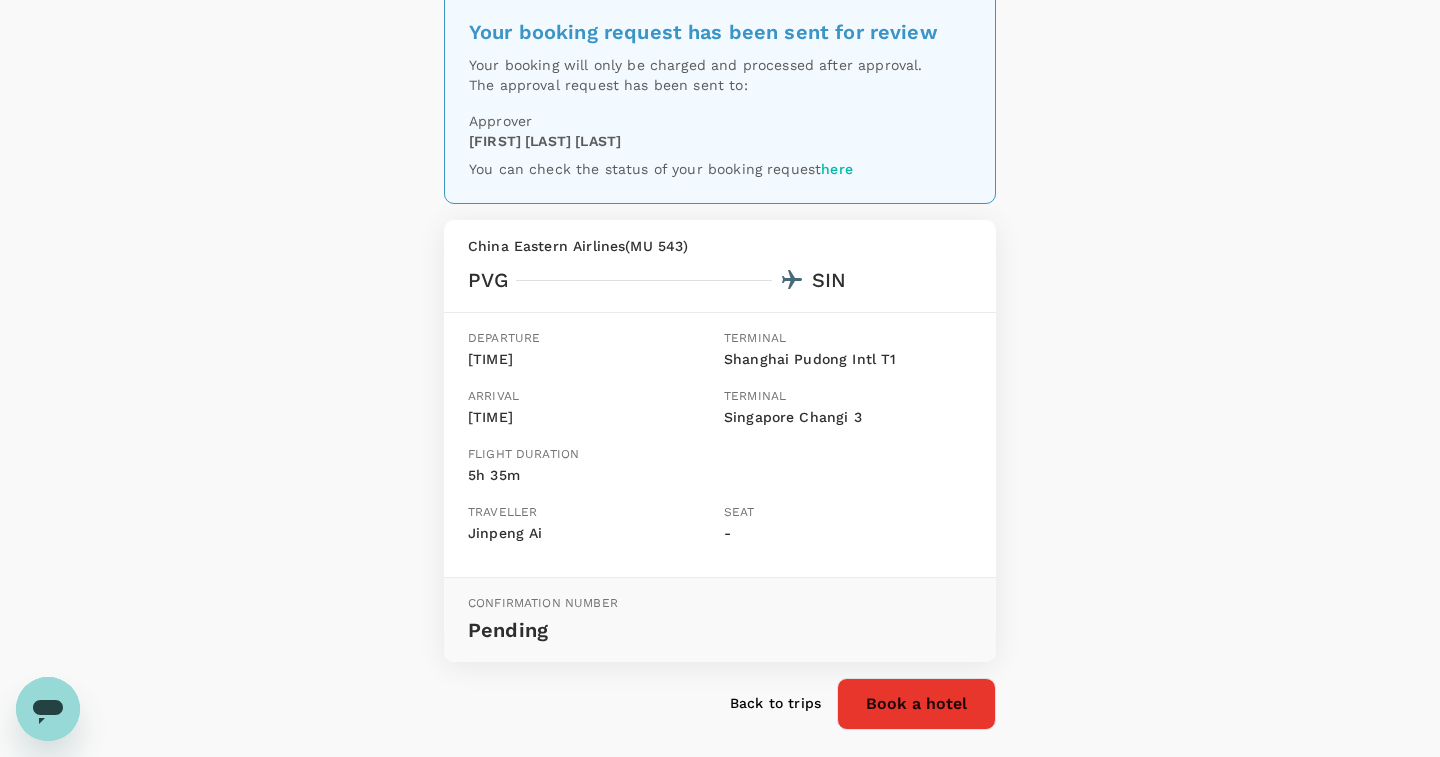 scroll, scrollTop: 96, scrollLeft: 0, axis: vertical 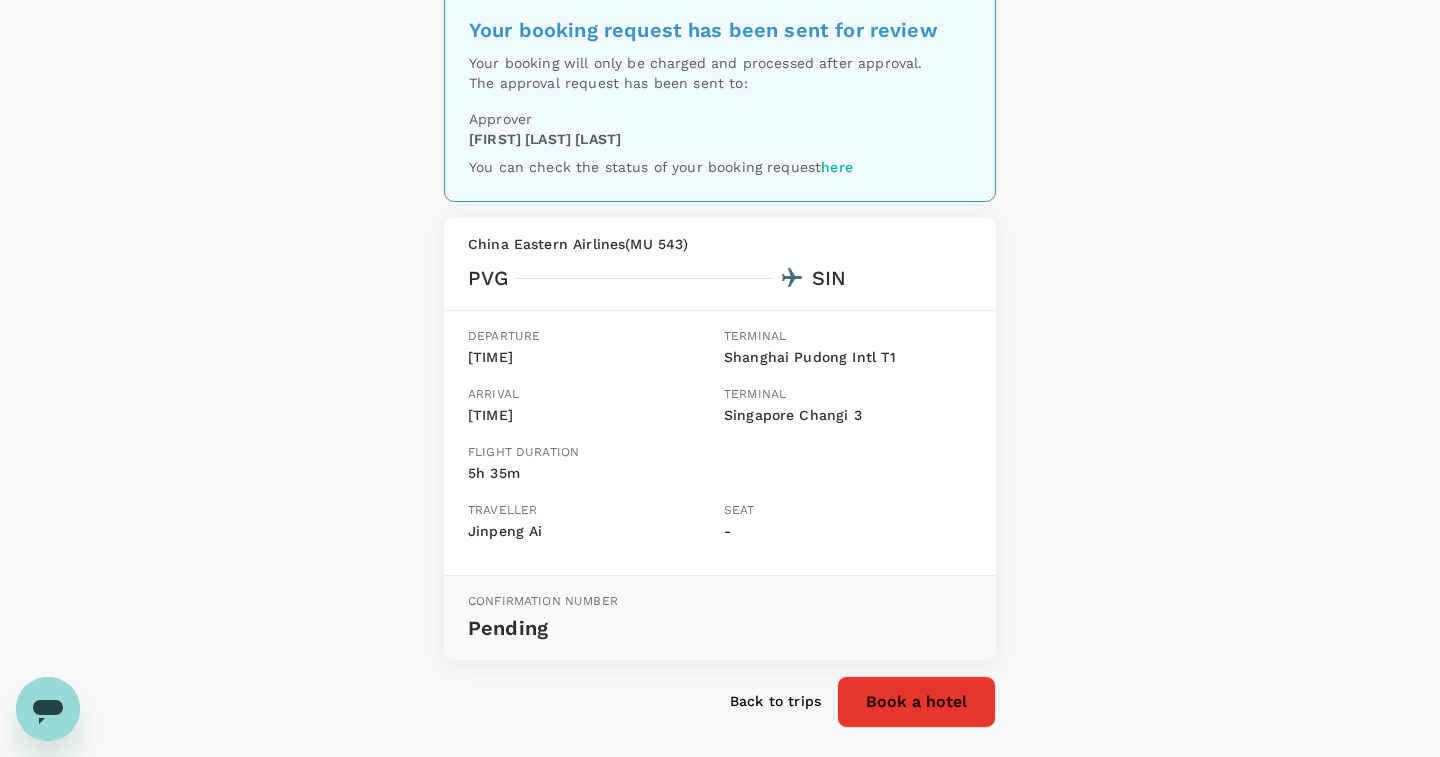 click on "[TIME]" at bounding box center [592, 416] 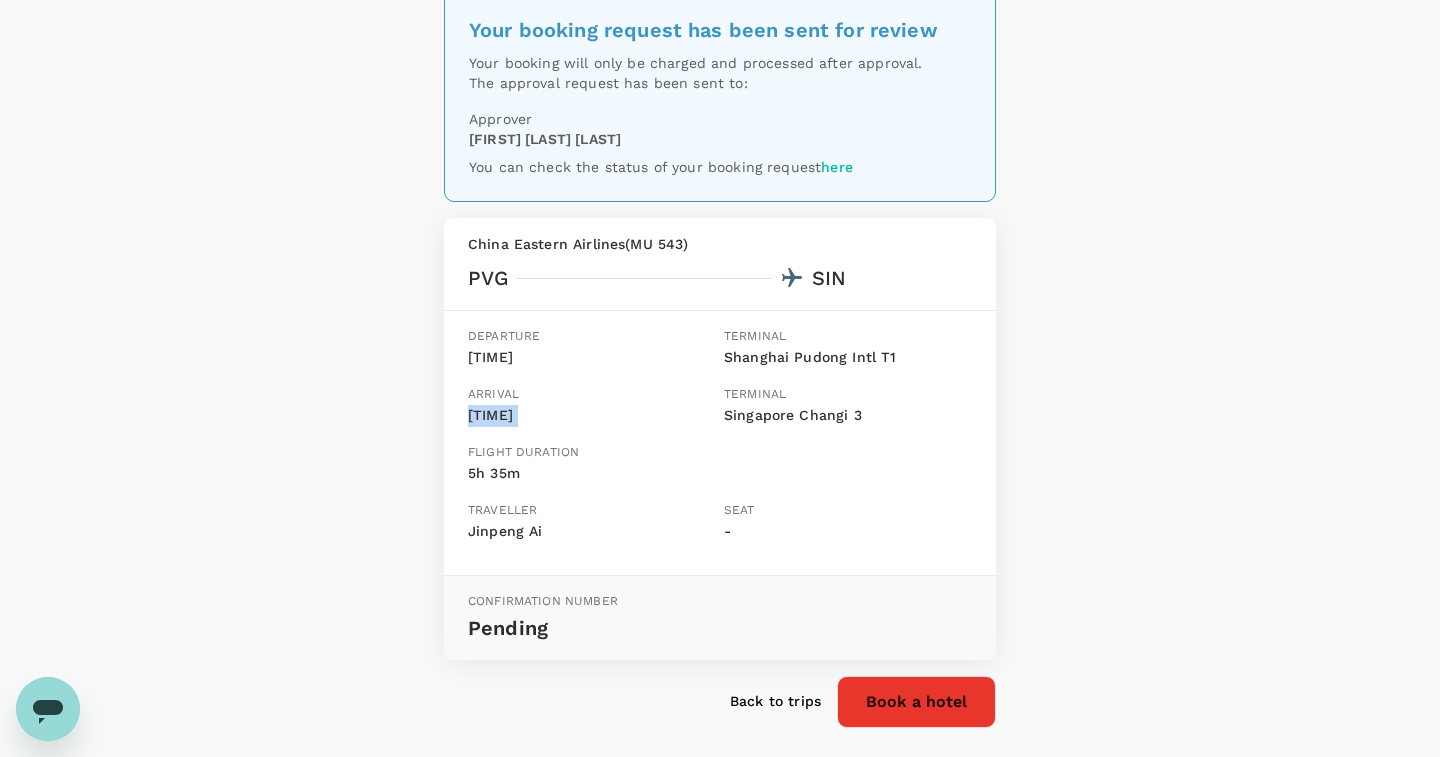 click on "[TIME]" at bounding box center (592, 416) 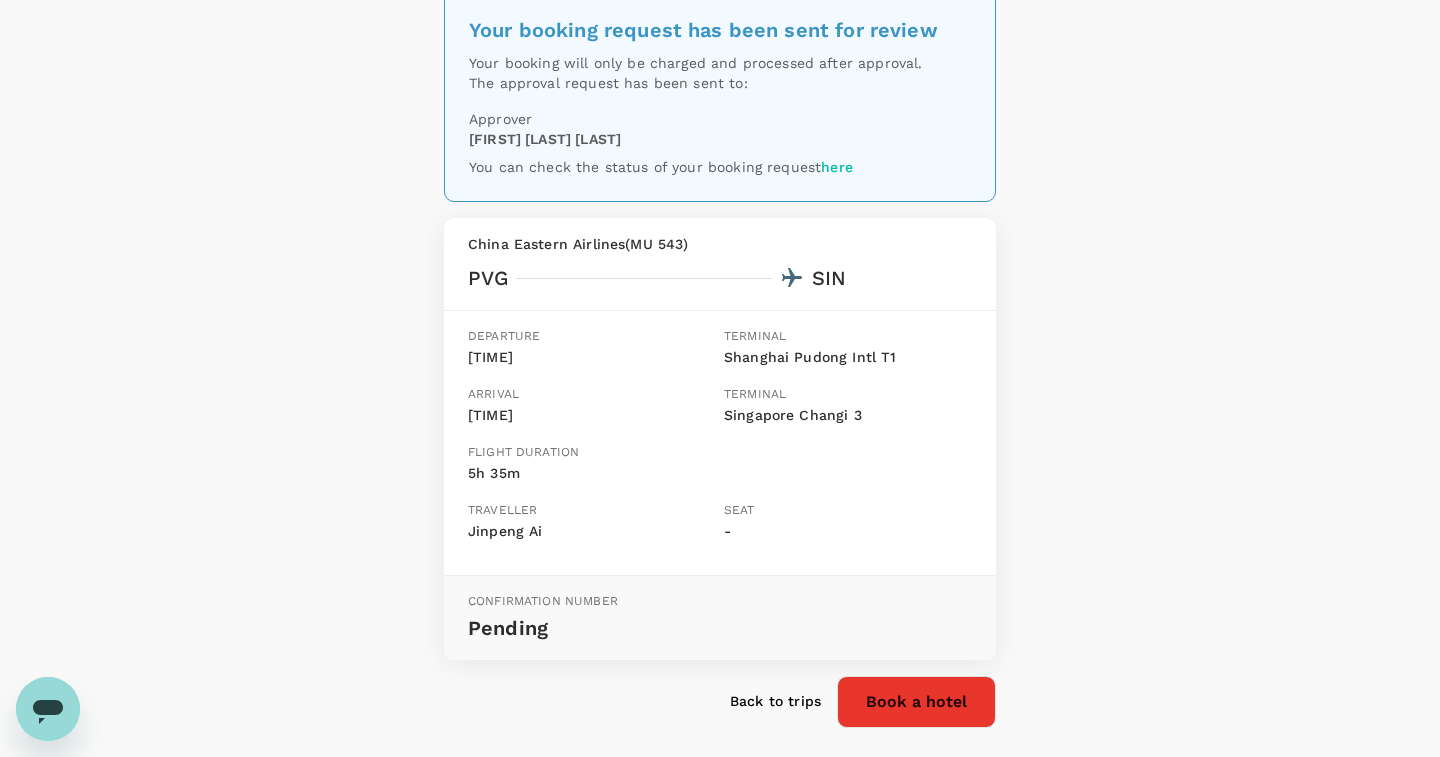click on "[CITY] Changi   3" at bounding box center (848, 416) 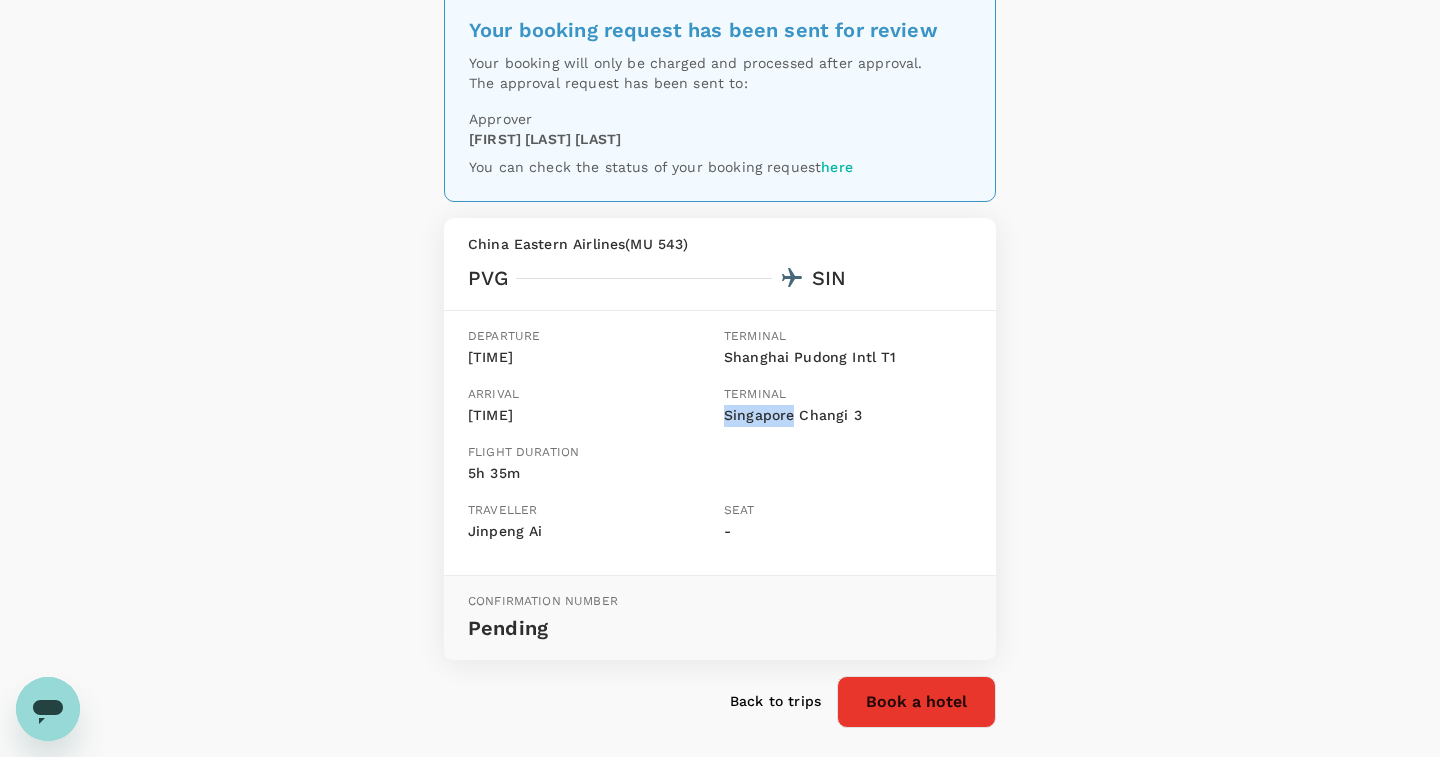 click on "[CITY] Changi   3" at bounding box center (848, 416) 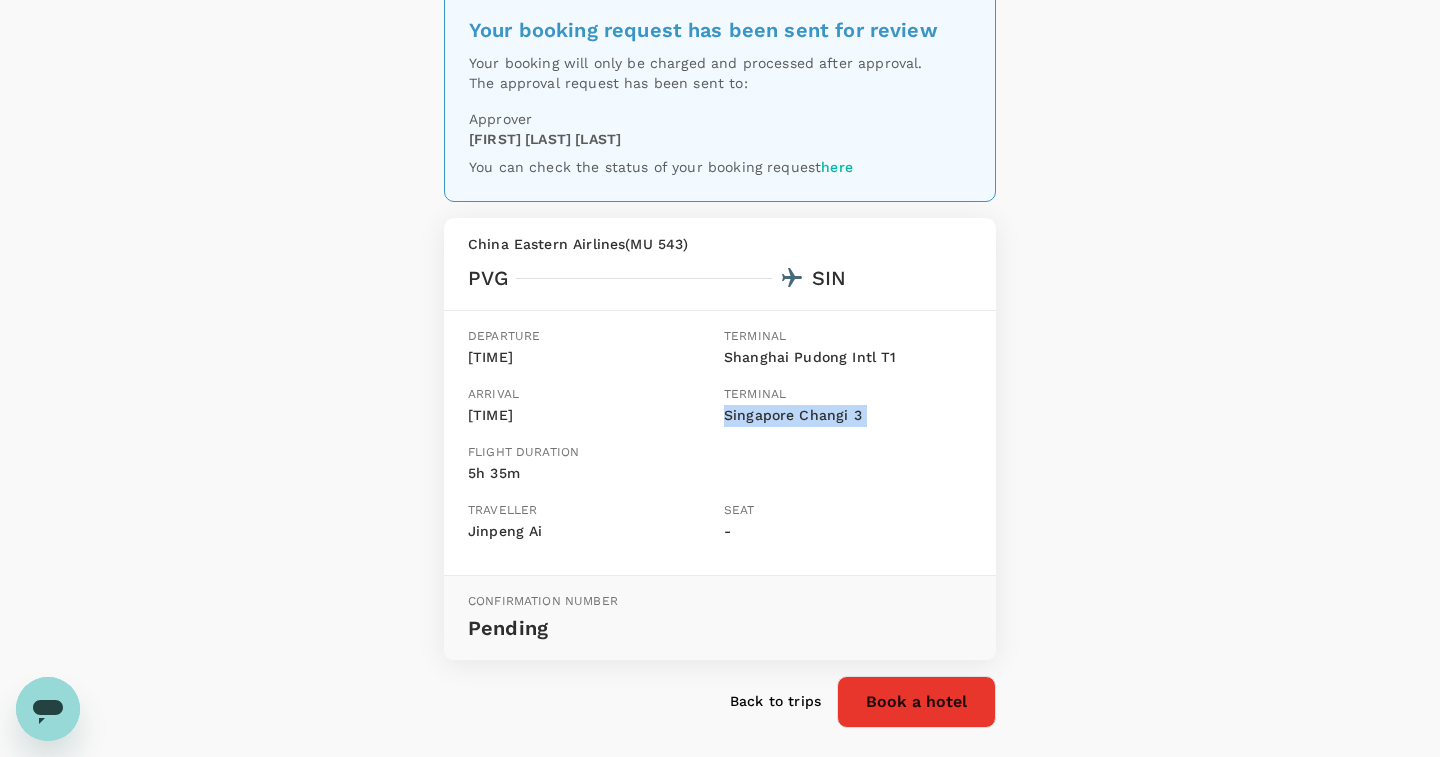 click on "[CITY] Changi   3" at bounding box center [848, 416] 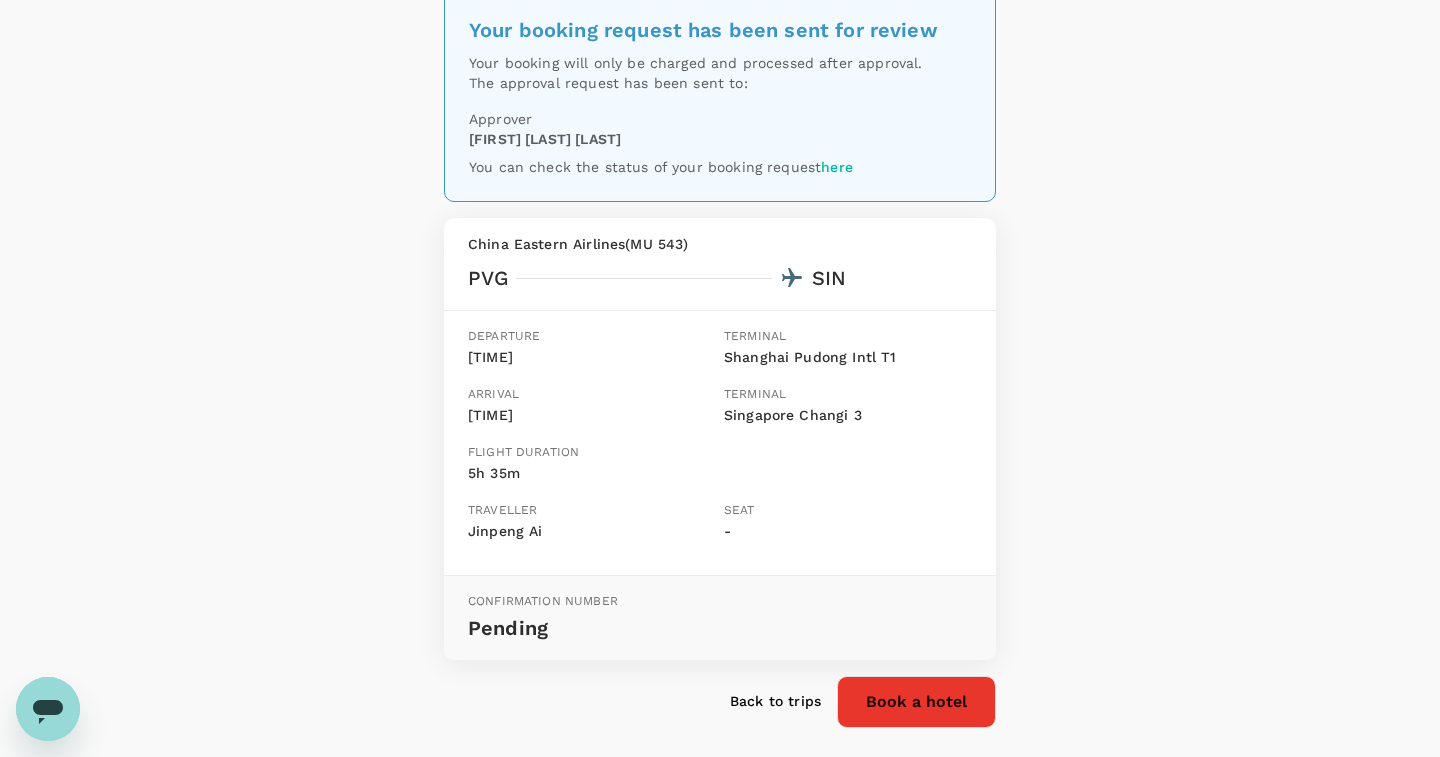 click on "[TIME]" at bounding box center [592, 416] 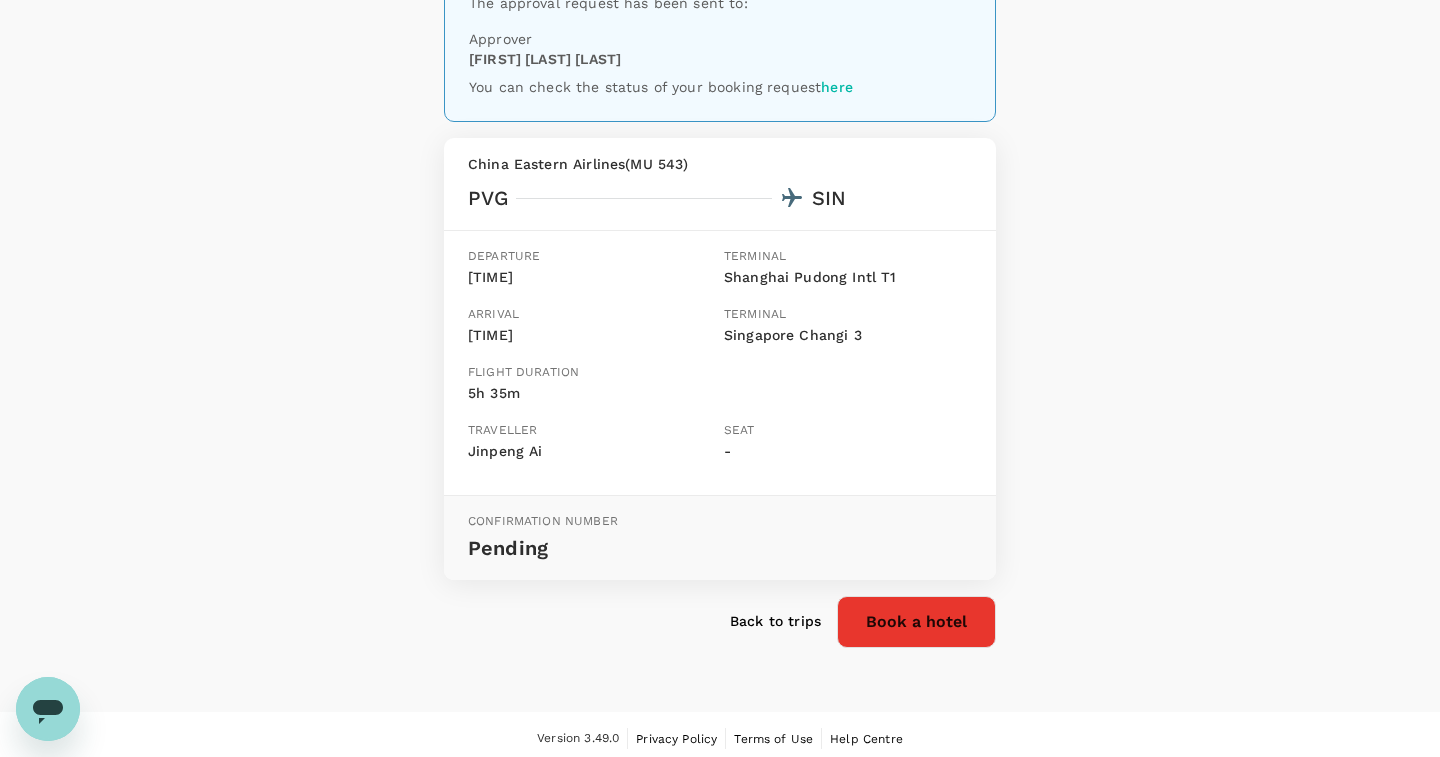 scroll, scrollTop: 175, scrollLeft: 0, axis: vertical 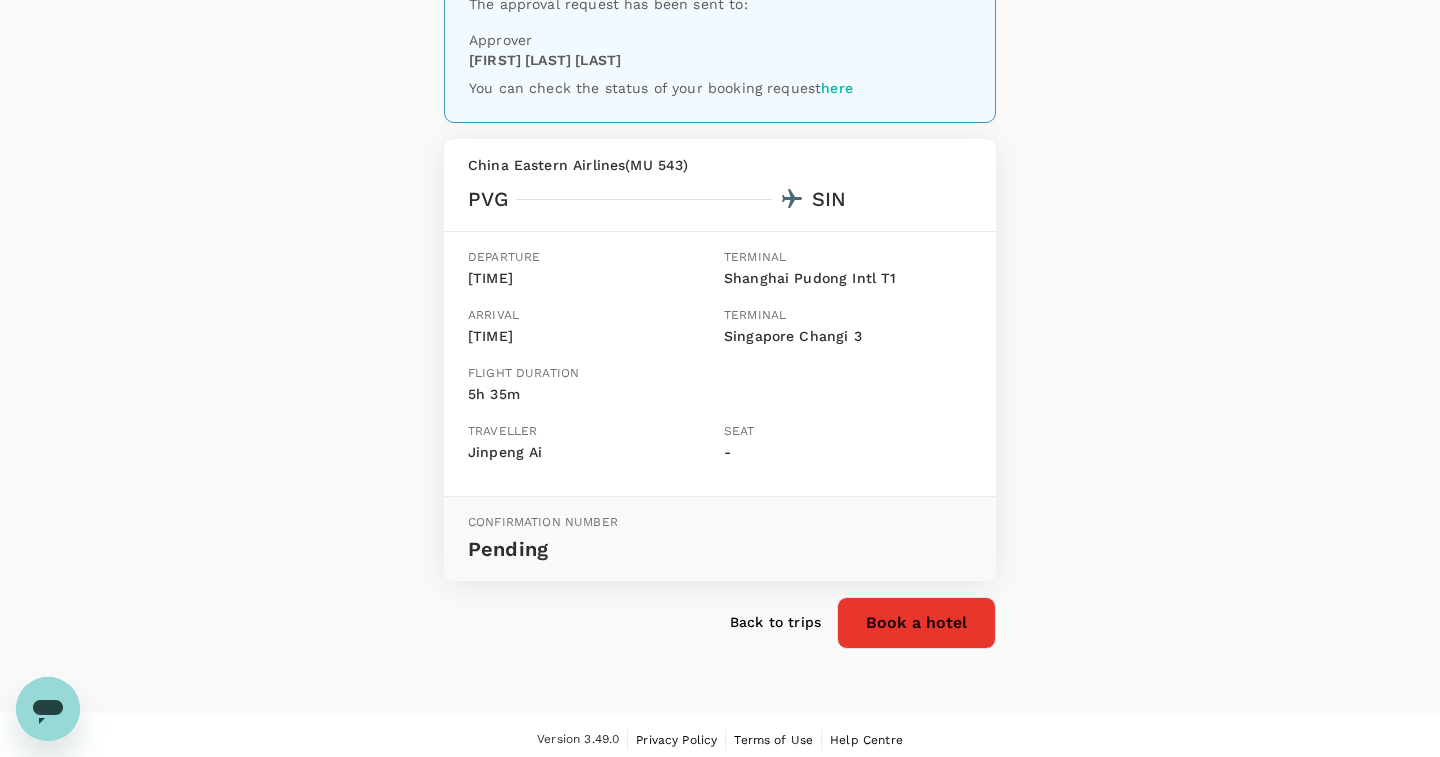 click on "Back to trips" at bounding box center [775, 622] 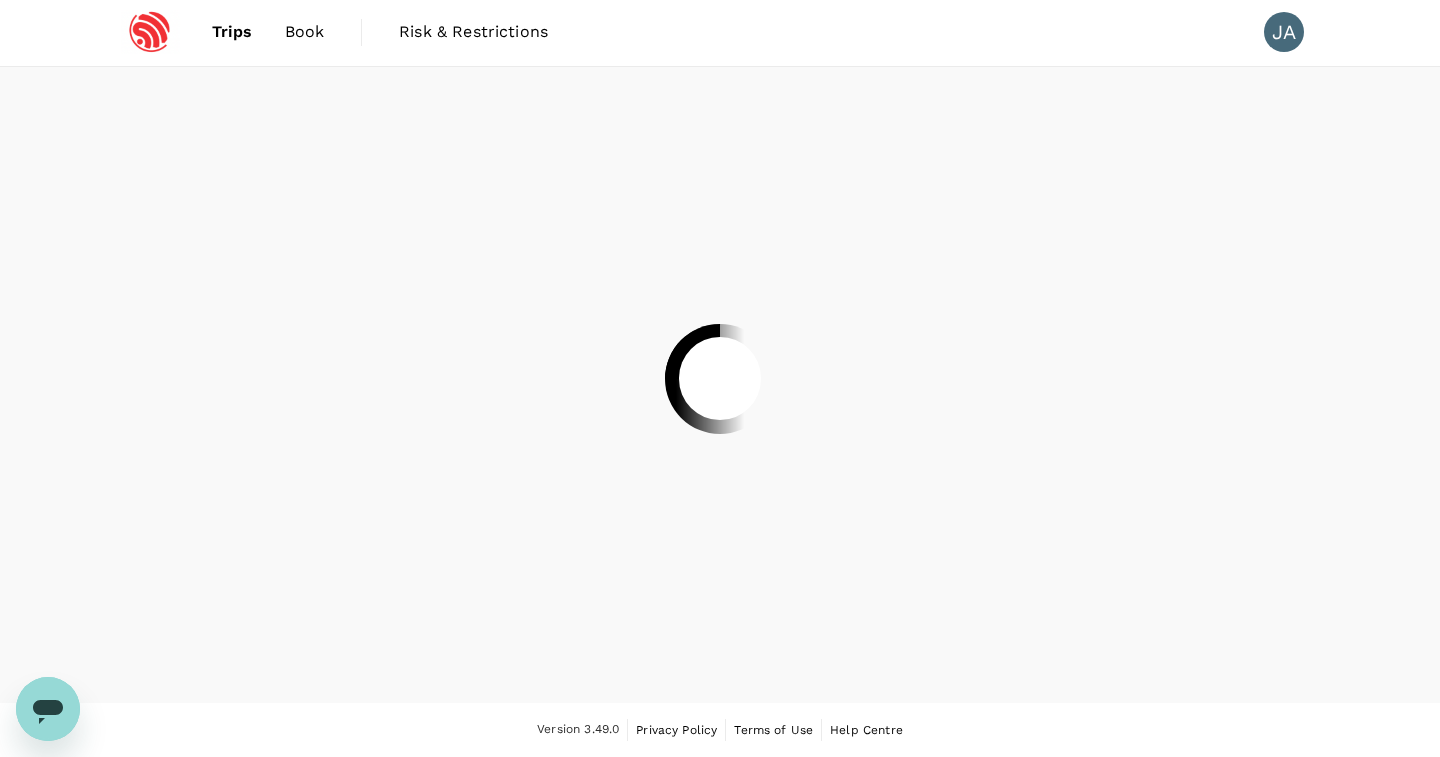 scroll, scrollTop: 0, scrollLeft: 0, axis: both 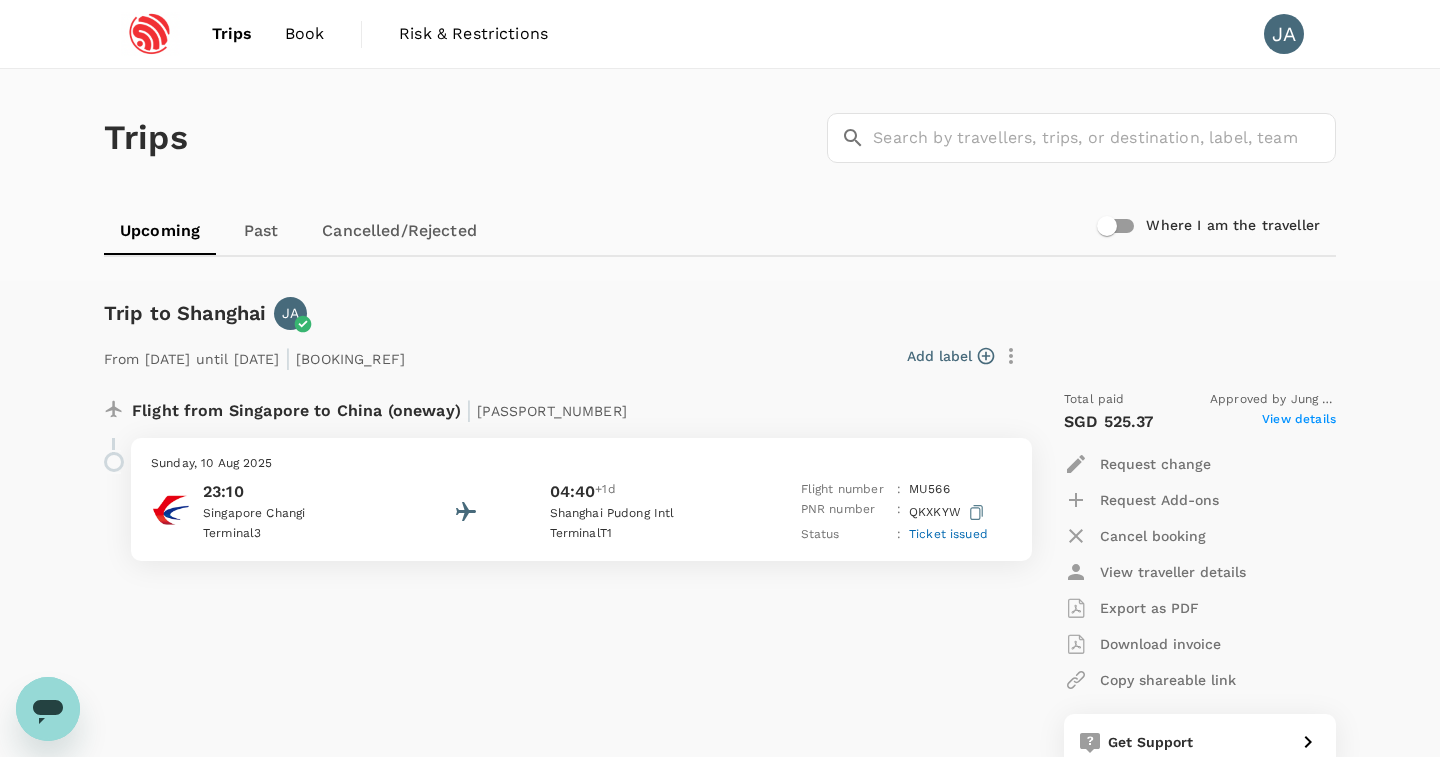 click on "From [DATE] until [DATE]     |   [BOOKING_REF] Add label Flight from Singapore to China (oneway)   |   [PASSPORT_NUMBER] Sunday, 10 Aug 2025   23:10 [CITY] Changi Terminal  3 04:40 +1d [CITY] Intl Terminal  T1 Flight number : MU 566 PNR number : QKXKYW   Status : Ticket issued Total paid Approved by     [FIRST] [LAST] SGD 525.37 View details Request change Request Add-ons Cancel booking View traveller details Export as PDF Download invoice Copy shareable link Get Support" at bounding box center [704, 550] 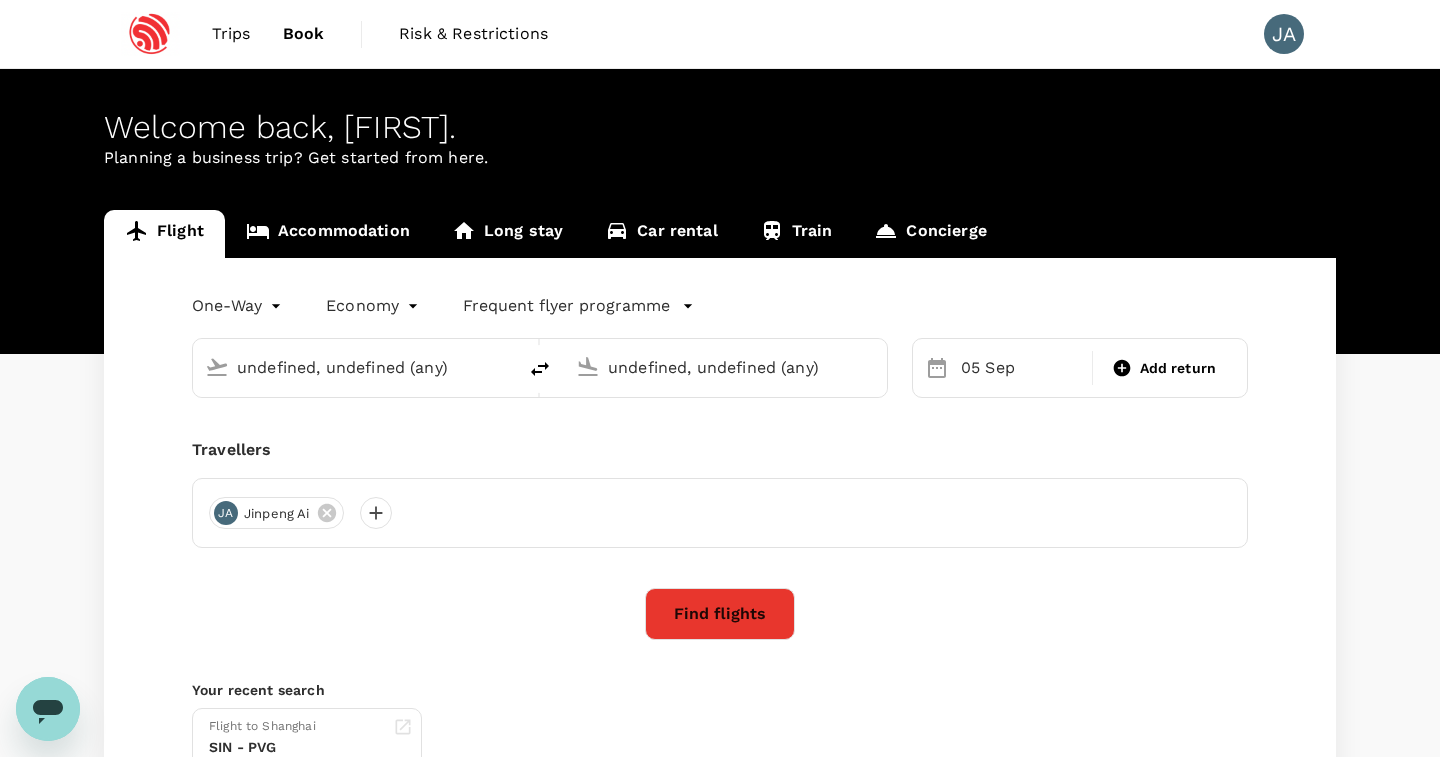 type 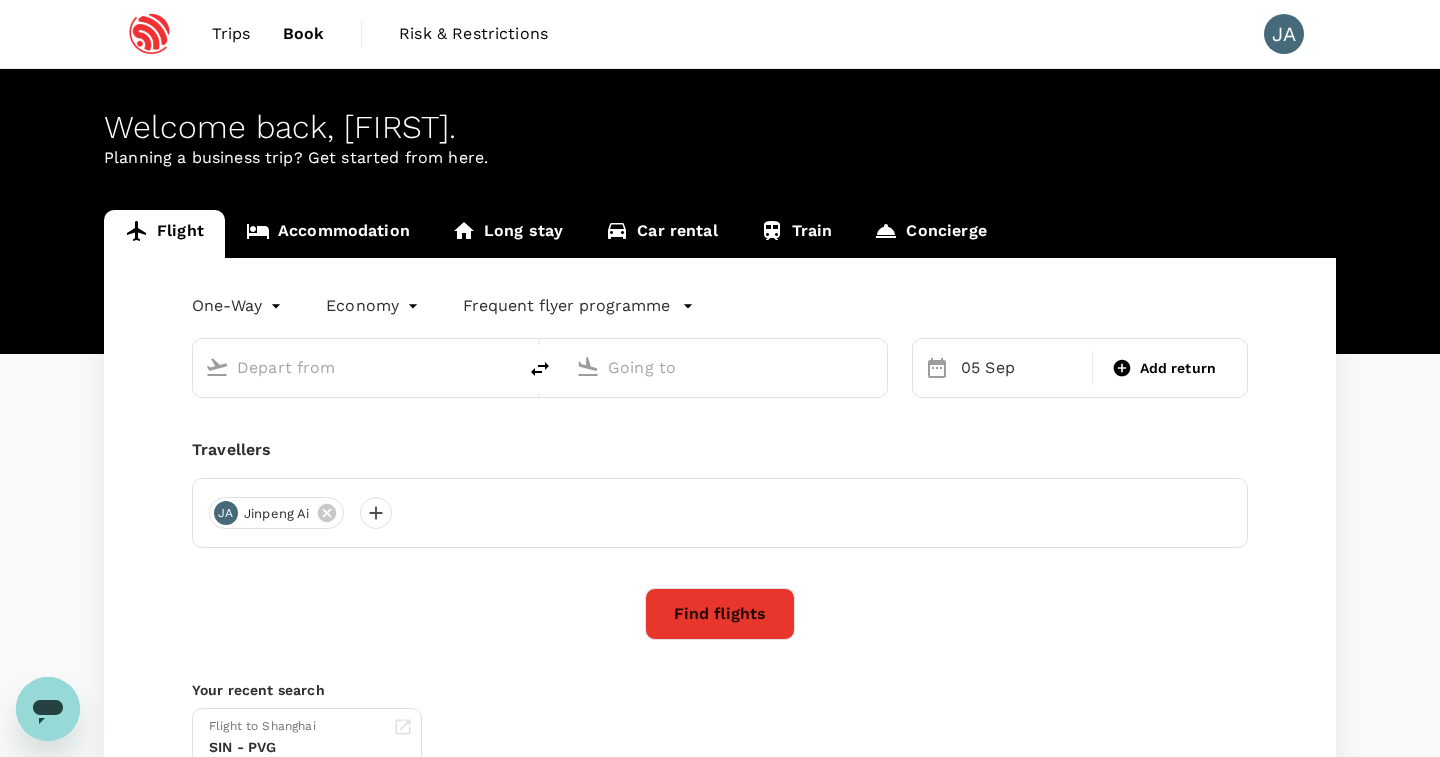 type on "[CITY] [AIRPORT]" 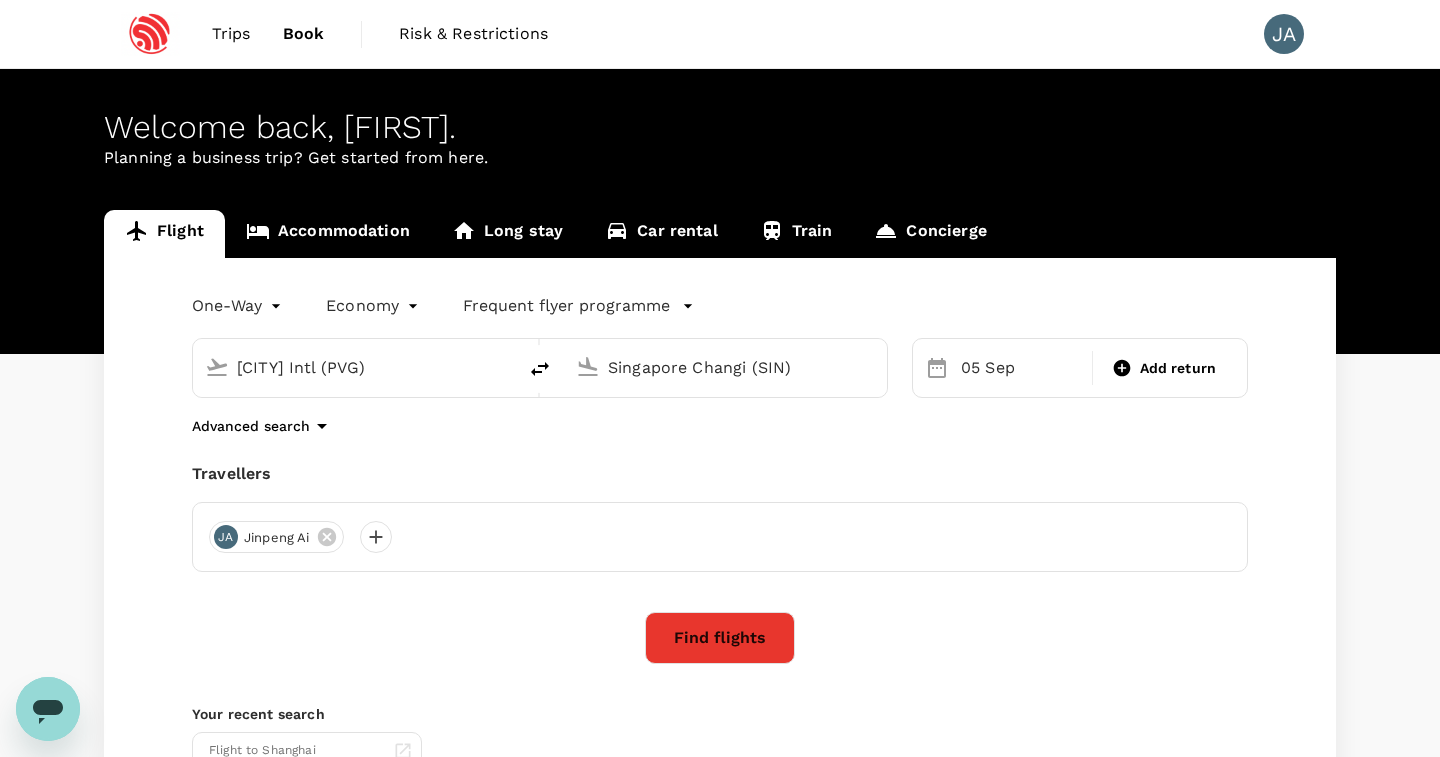 click 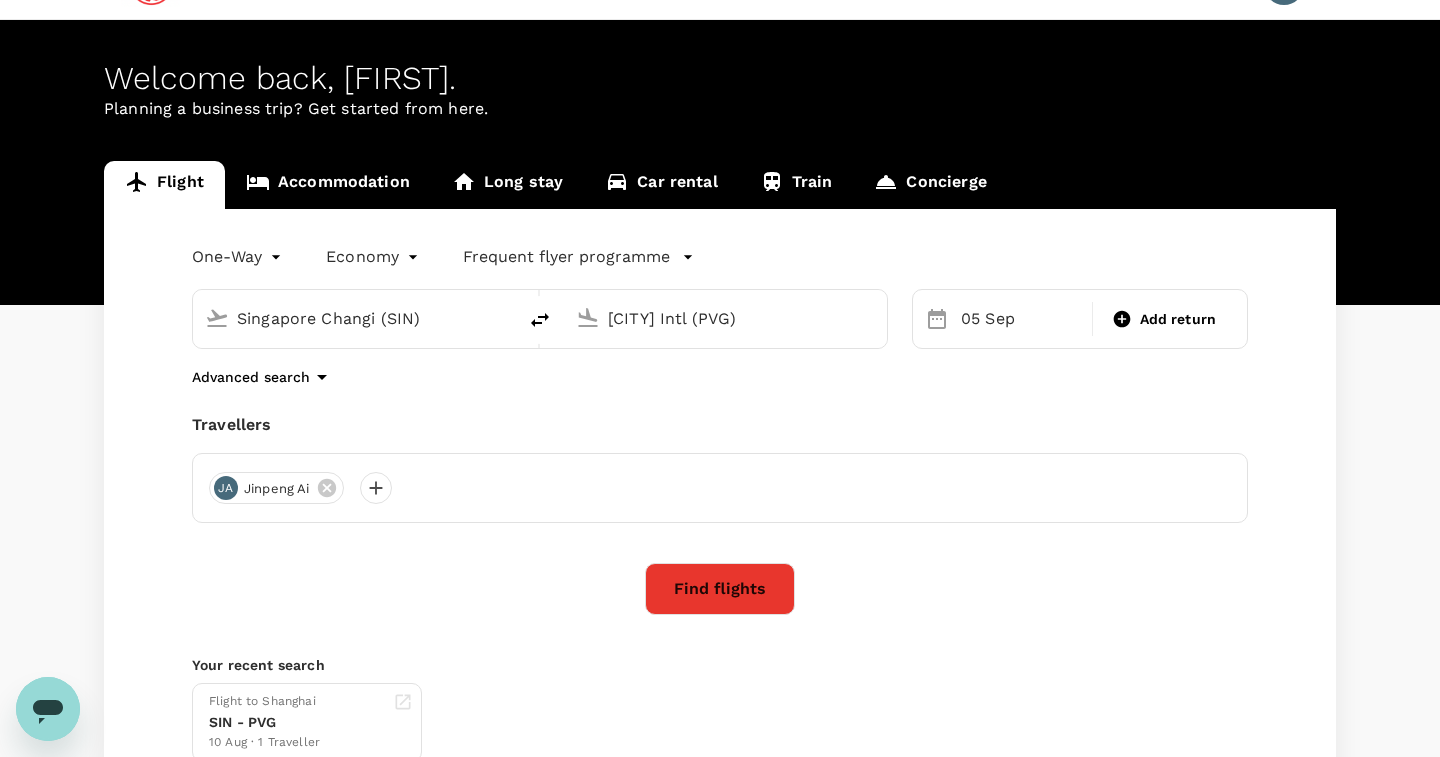 scroll, scrollTop: 54, scrollLeft: 0, axis: vertical 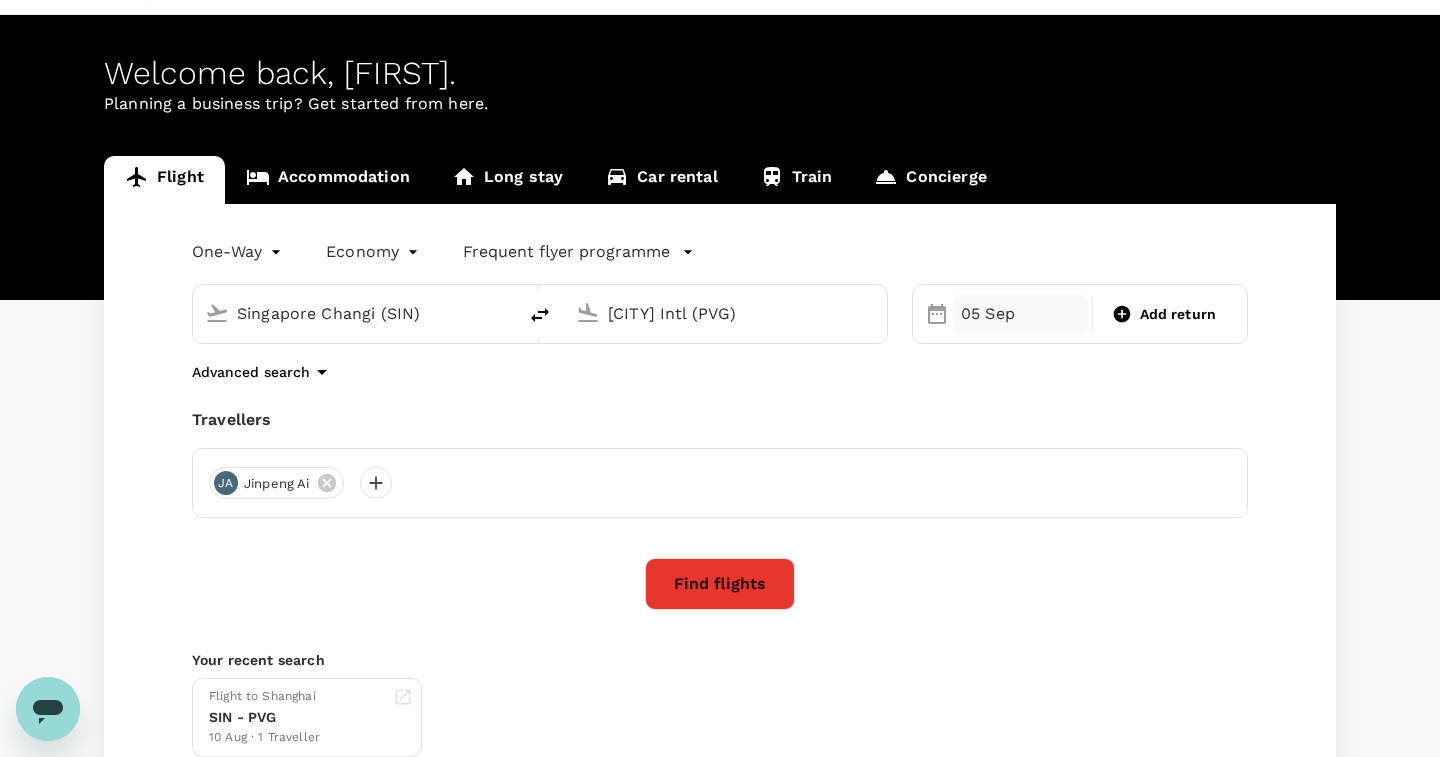 click on "05 Sep" at bounding box center [1020, 314] 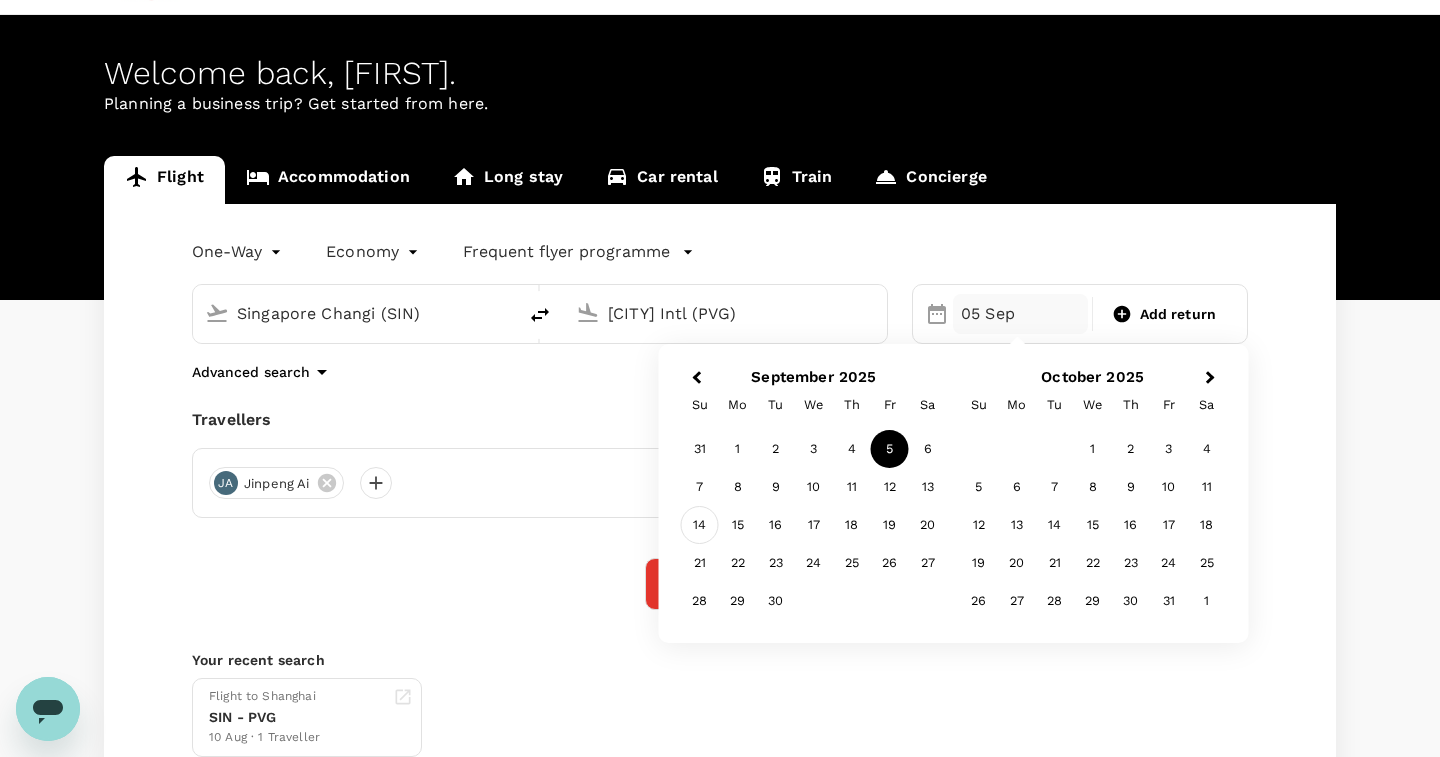 click on "14" at bounding box center (700, 525) 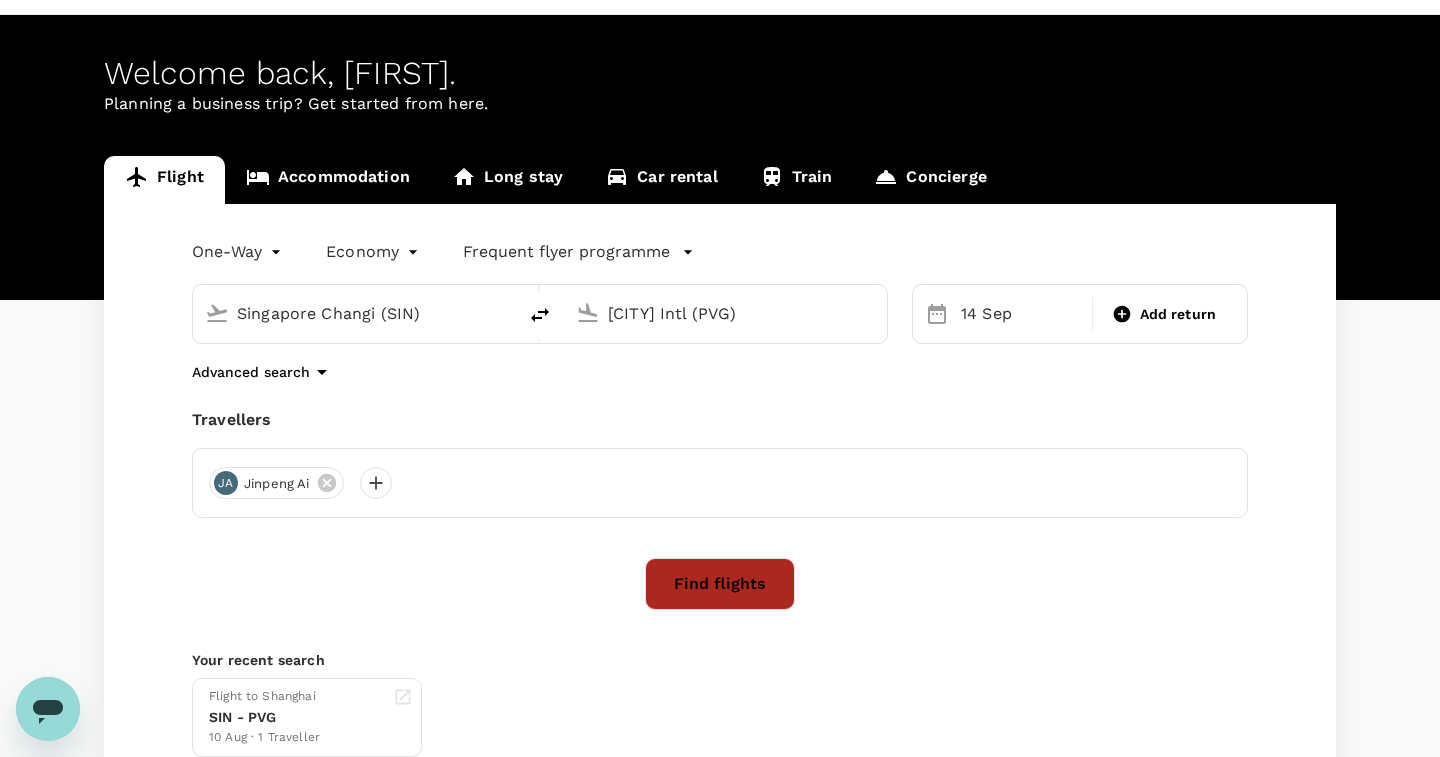click on "Find flights" at bounding box center [720, 584] 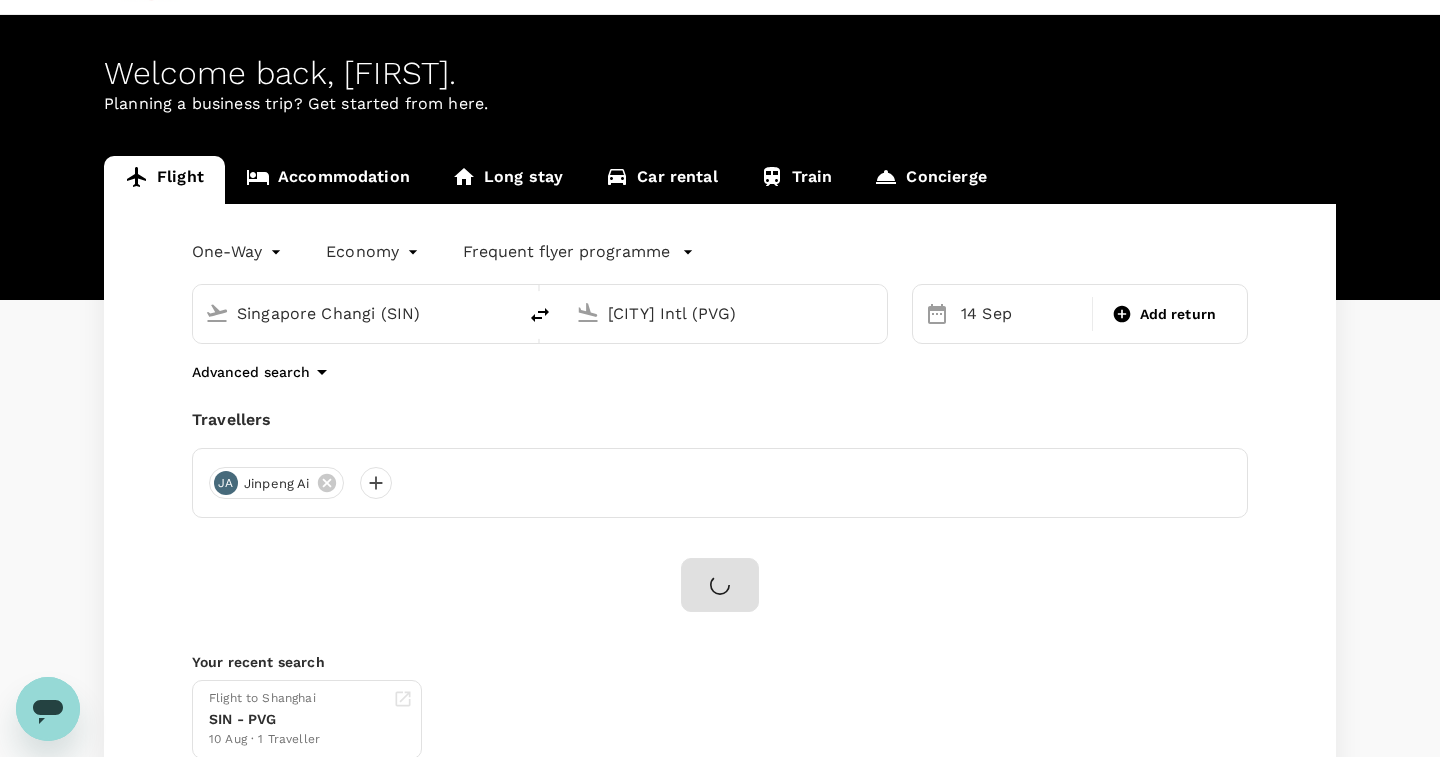 scroll, scrollTop: 0, scrollLeft: 0, axis: both 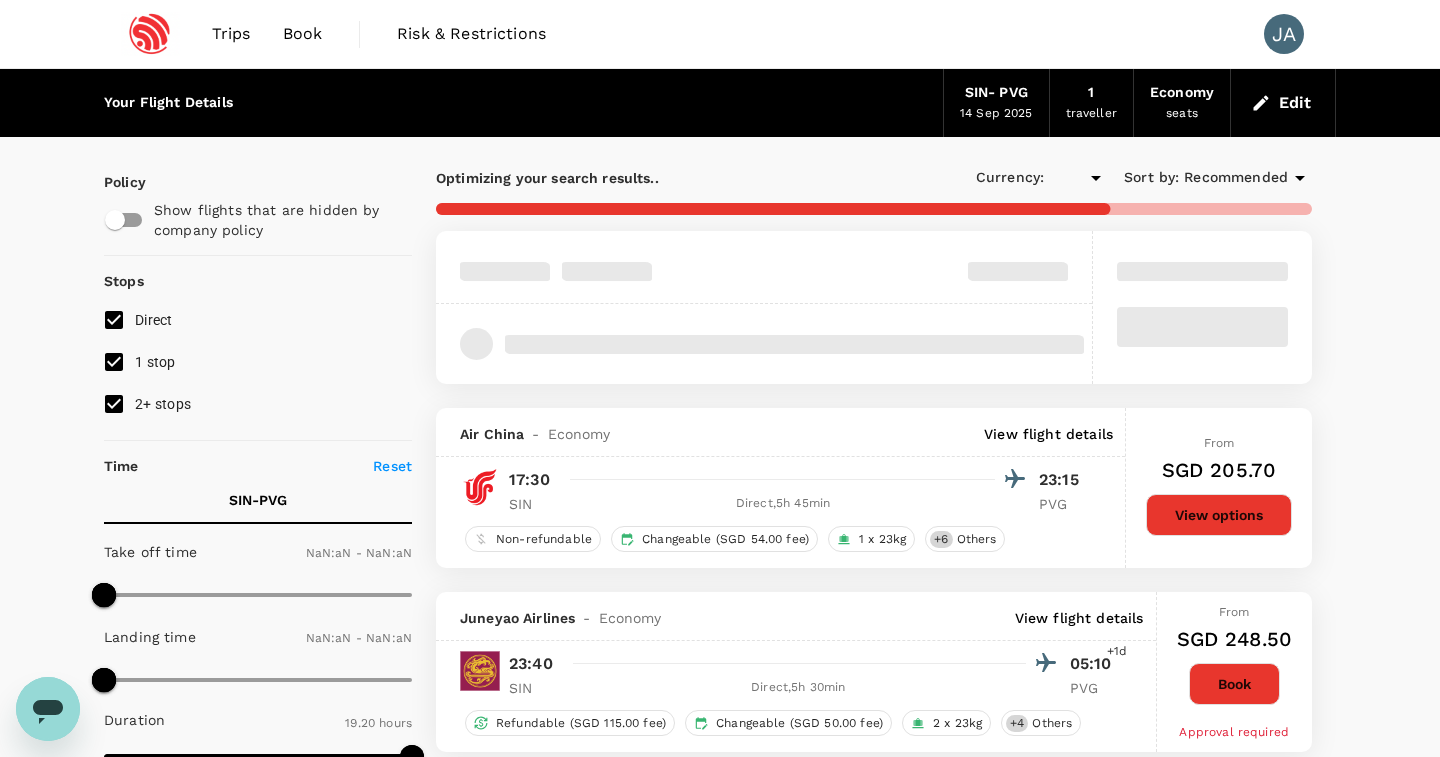 type on "SGD" 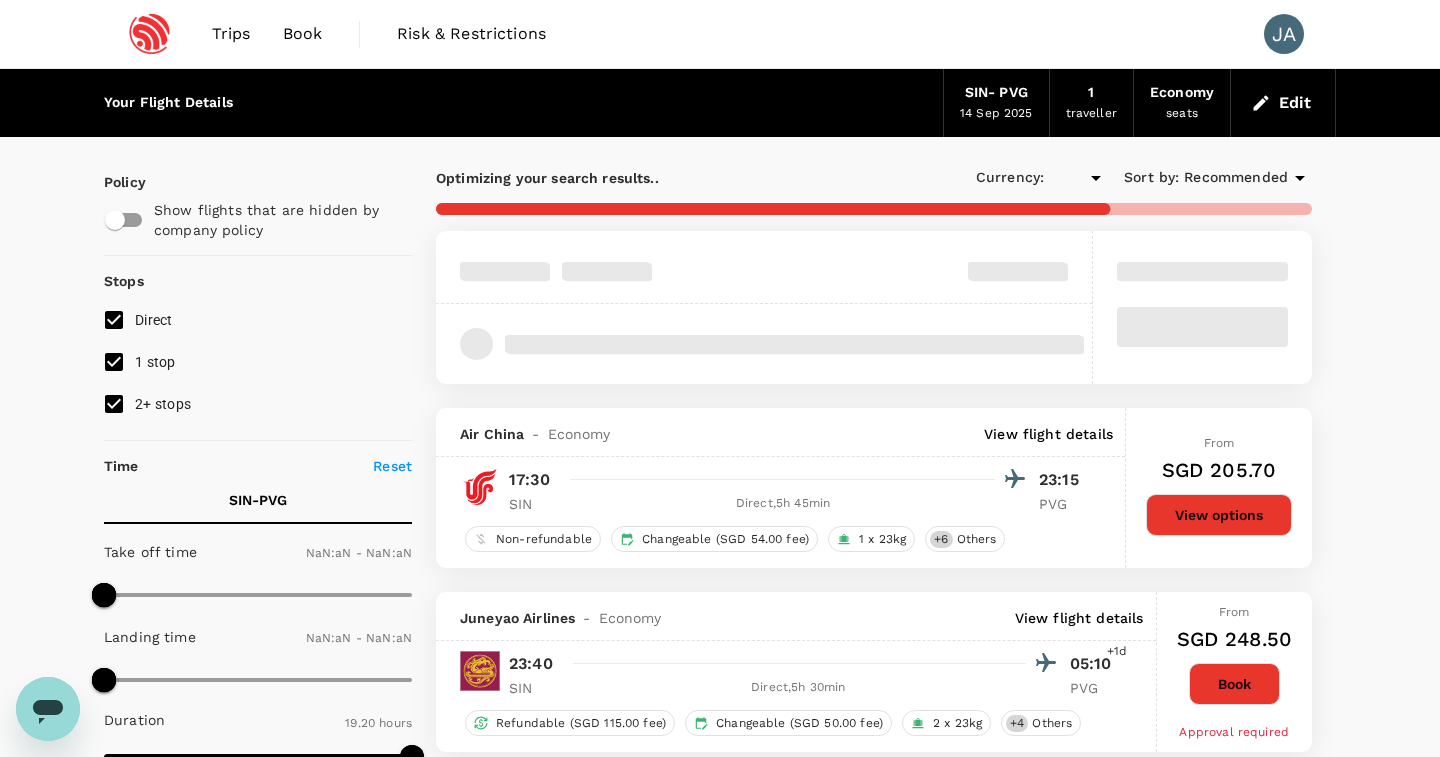 type on "1440" 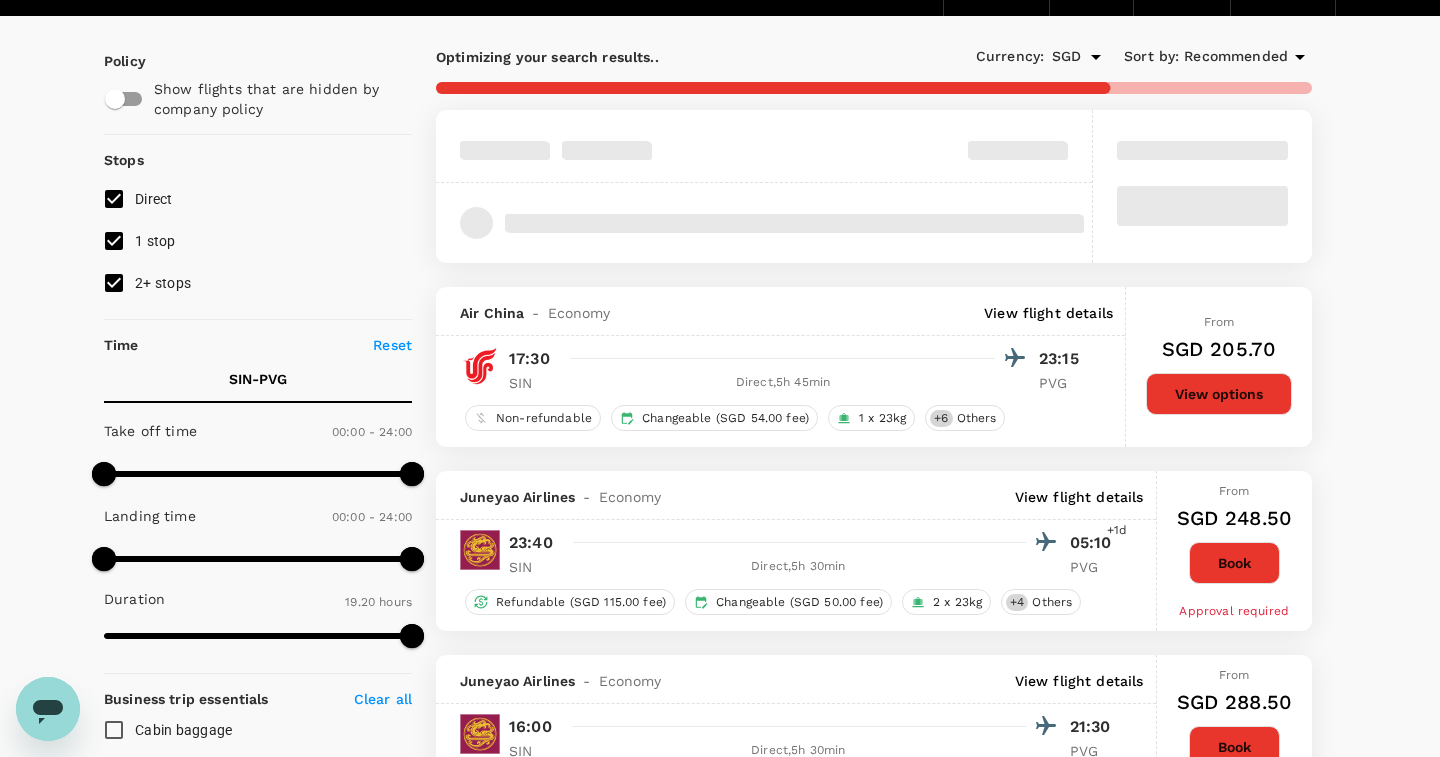 scroll, scrollTop: 122, scrollLeft: 0, axis: vertical 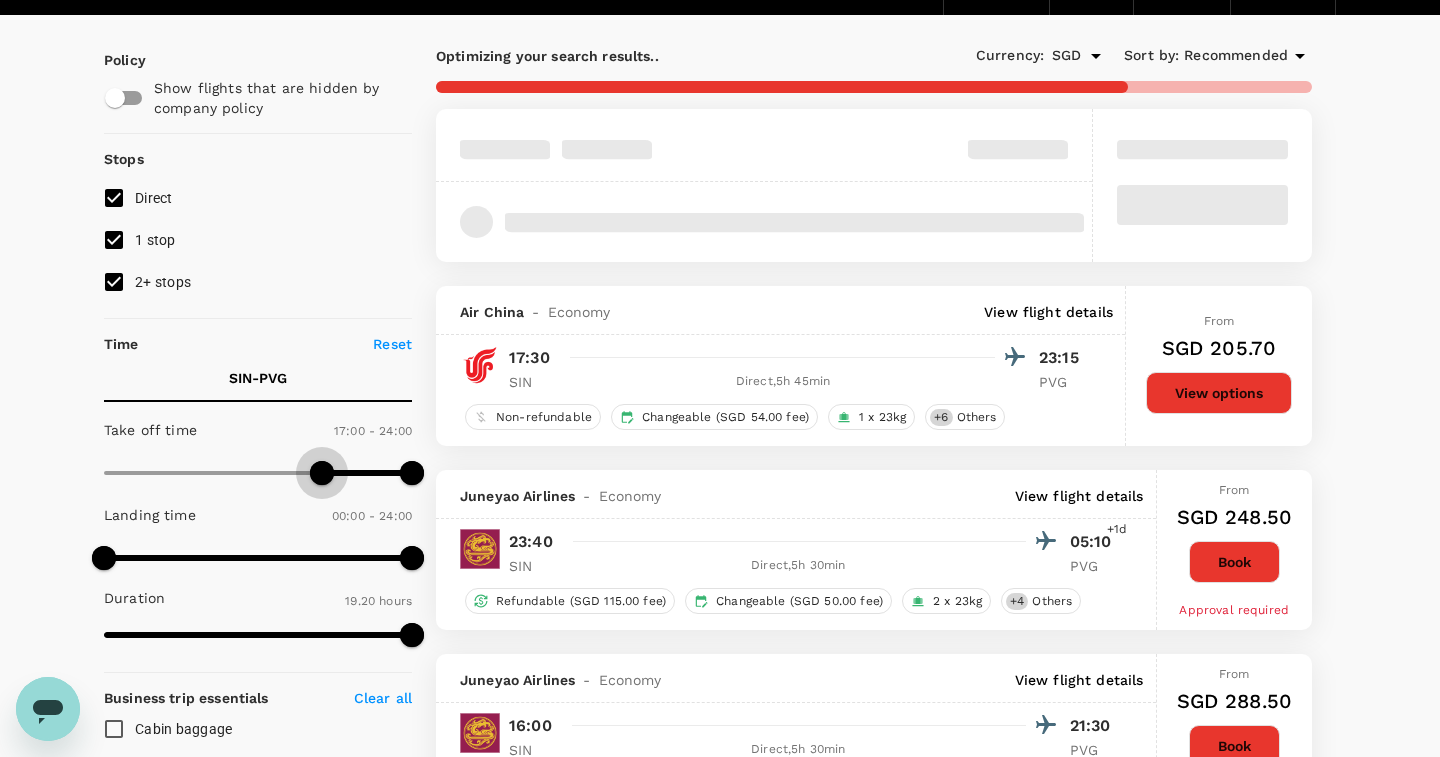 type on "1170" 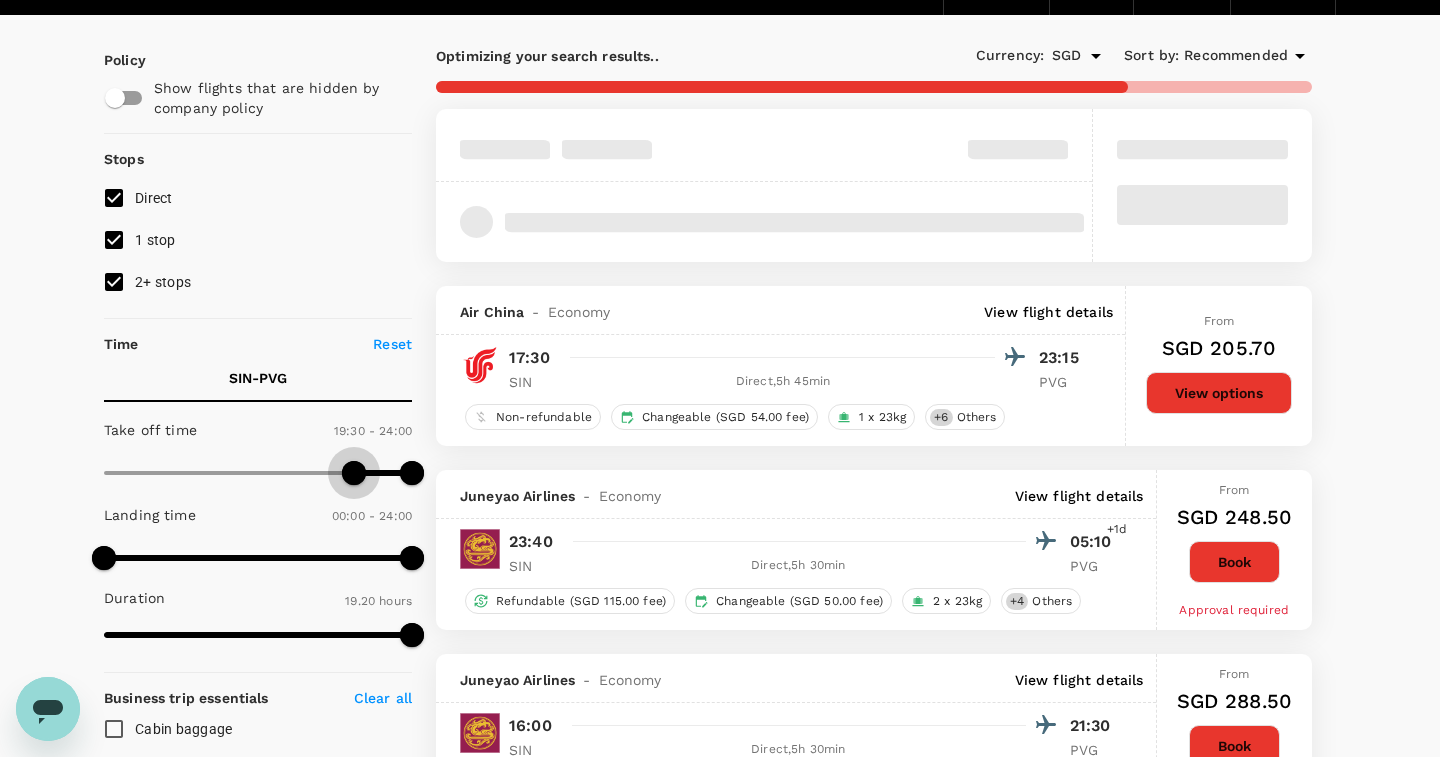 drag, startPoint x: 101, startPoint y: 464, endPoint x: 355, endPoint y: 463, distance: 254.00197 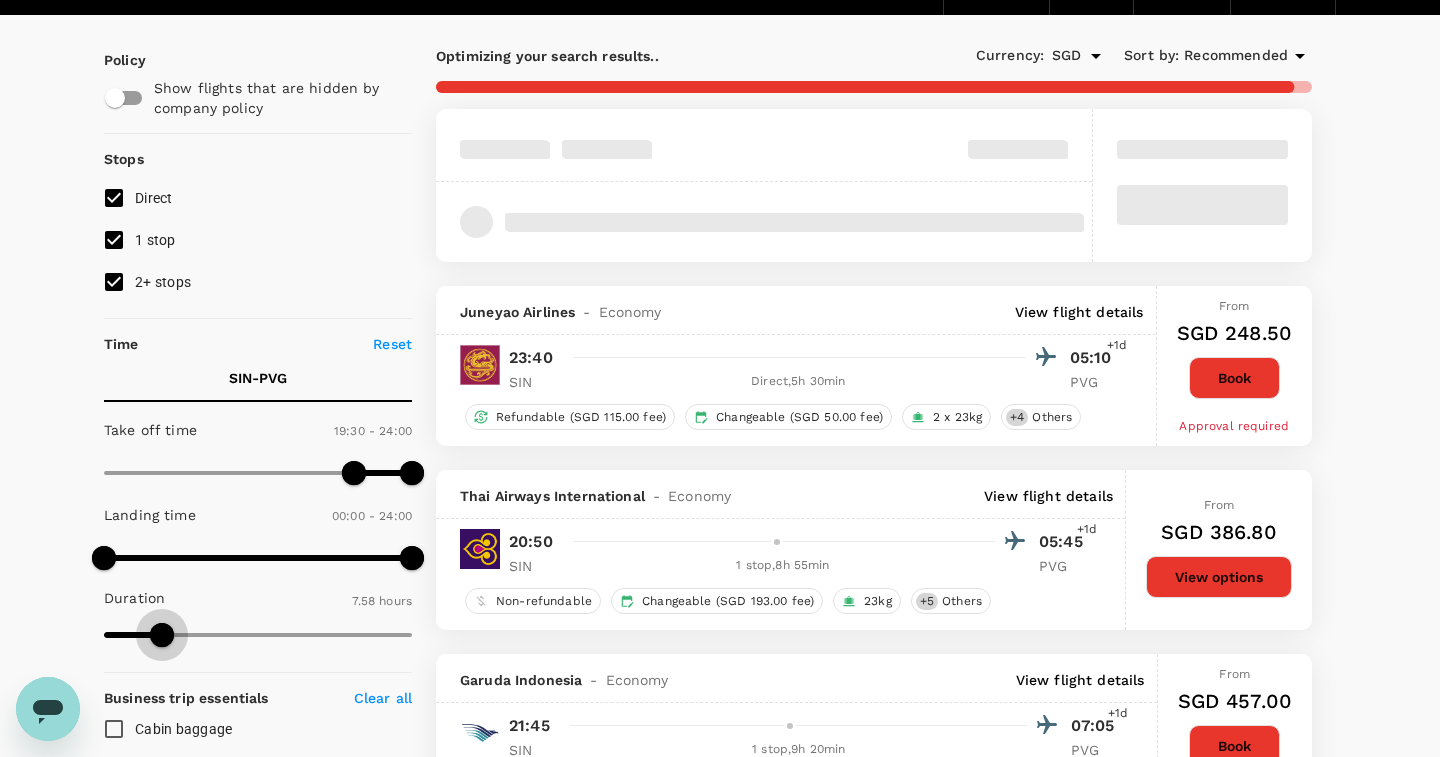 type on "481" 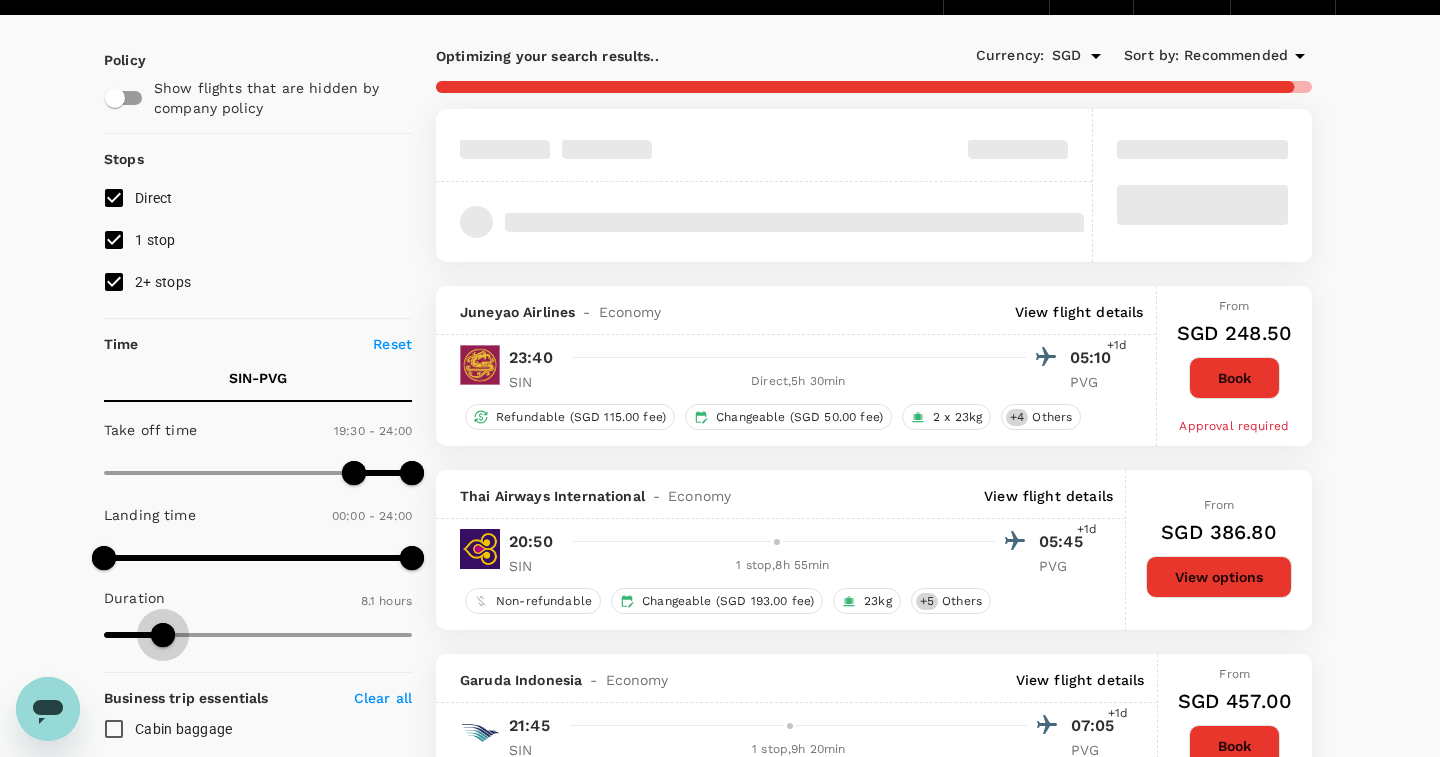 drag, startPoint x: 414, startPoint y: 635, endPoint x: 163, endPoint y: 628, distance: 251.0976 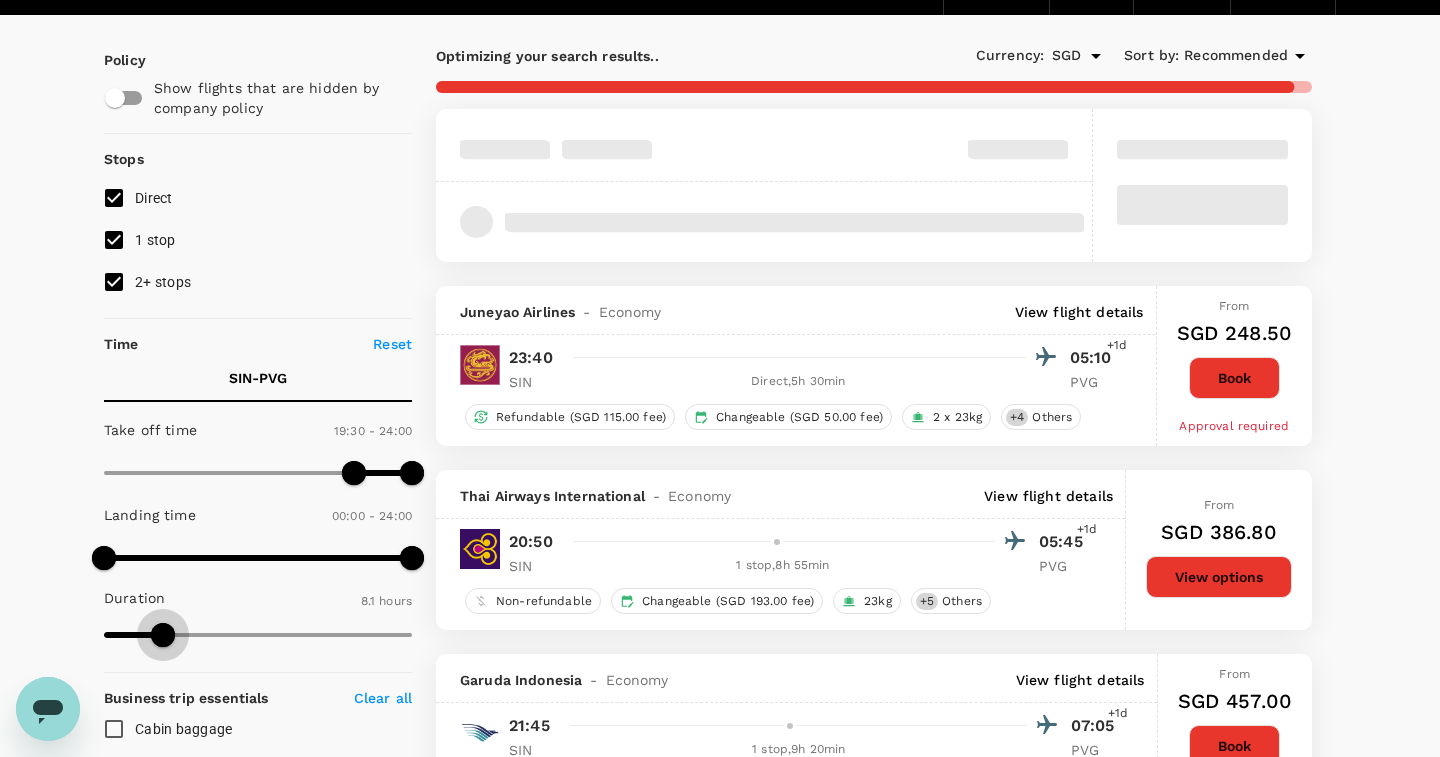 click at bounding box center (163, 635) 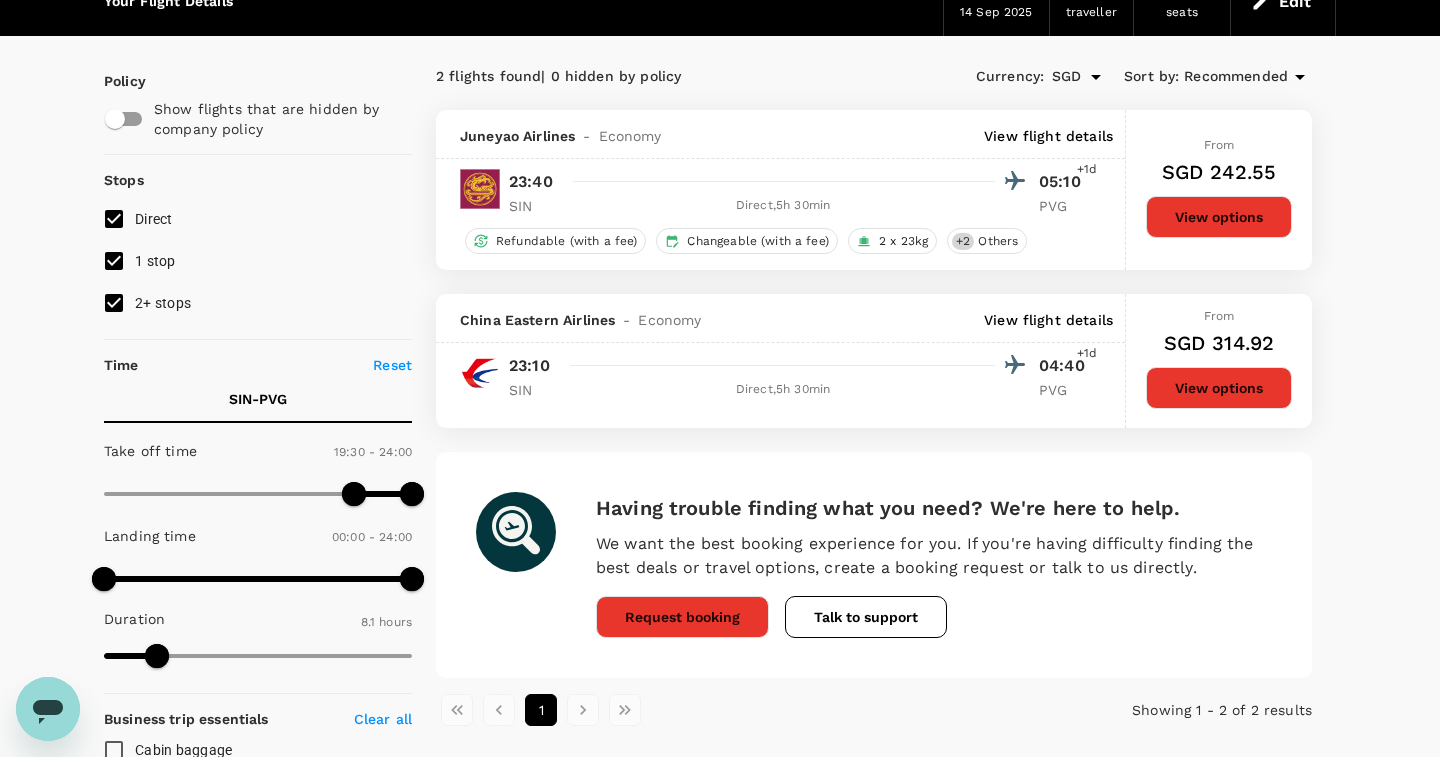 scroll, scrollTop: 102, scrollLeft: 0, axis: vertical 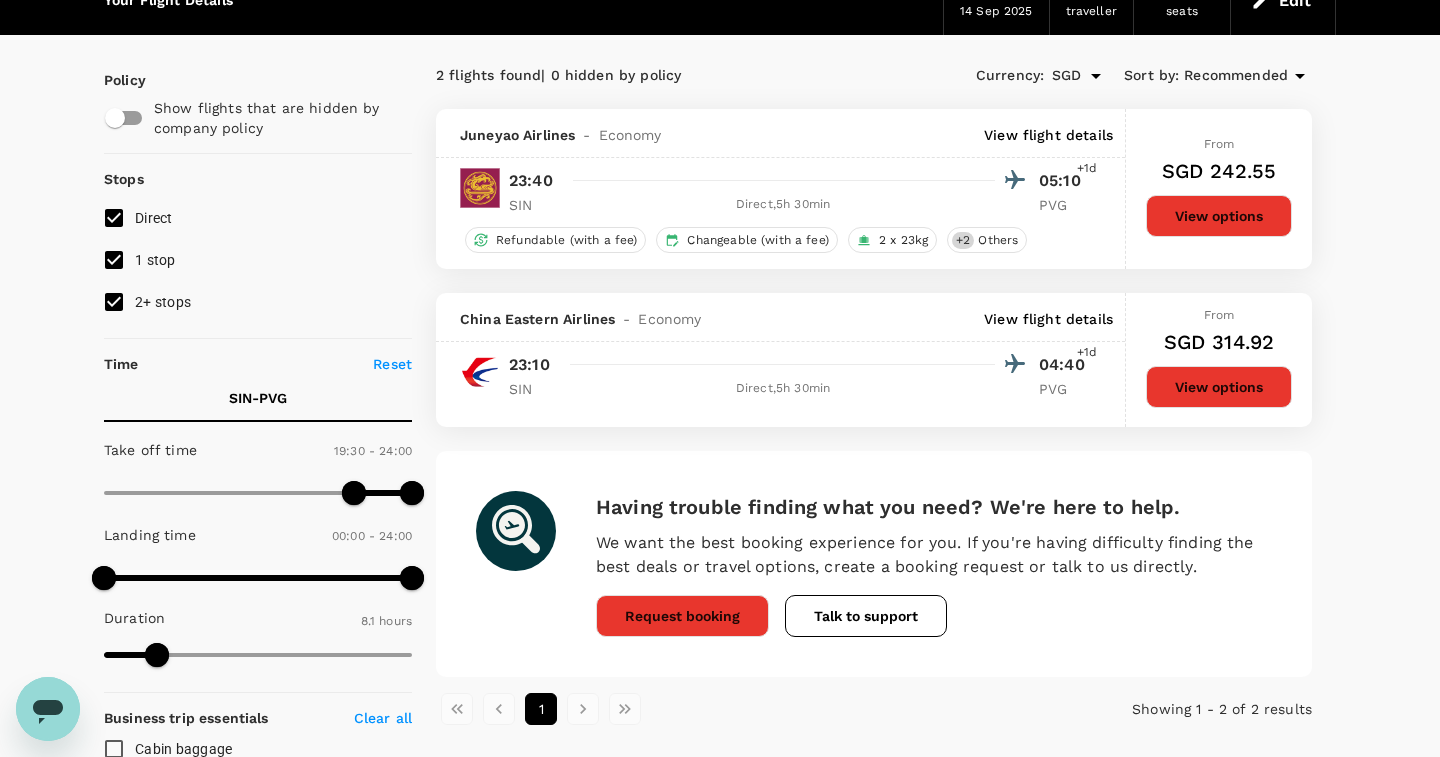 click on "View options" at bounding box center (1219, 387) 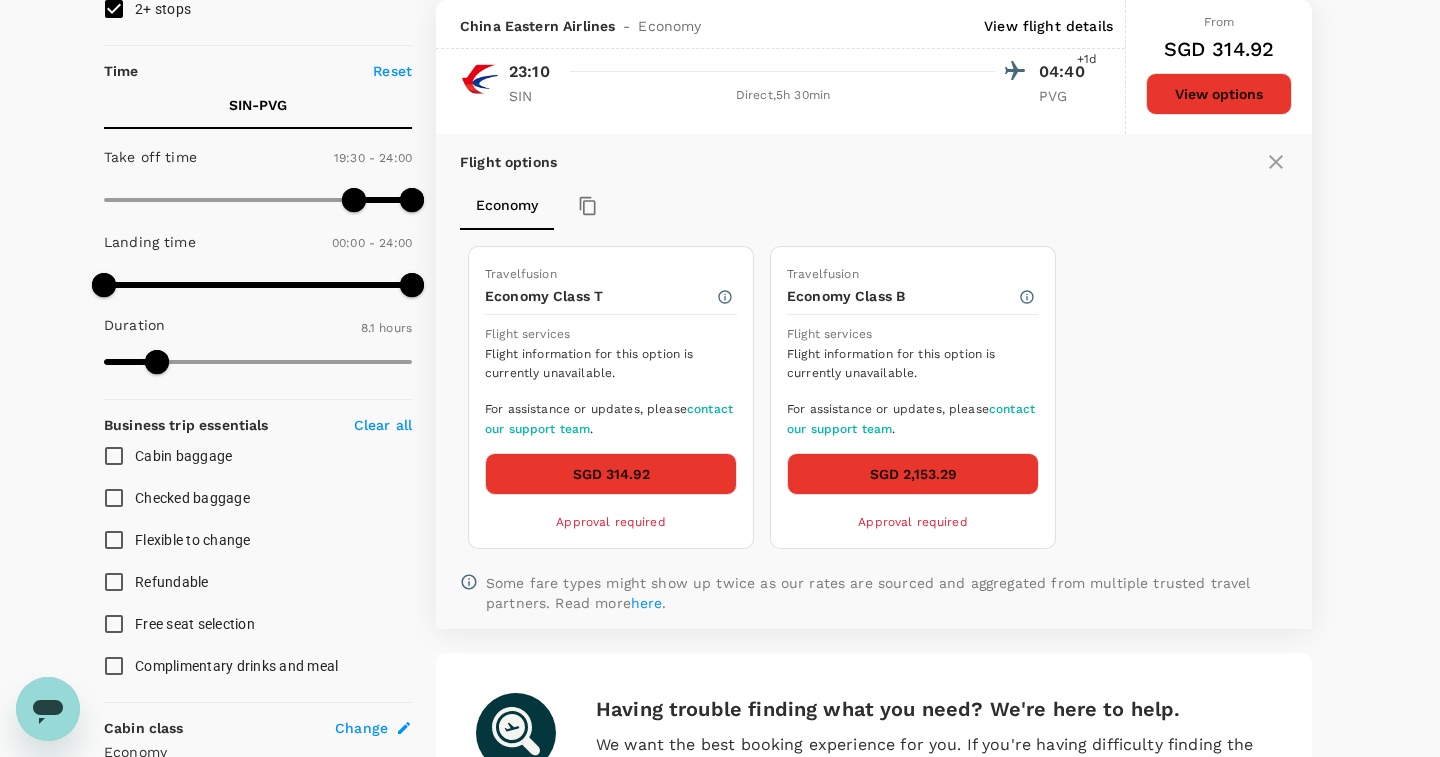 scroll, scrollTop: 391, scrollLeft: 0, axis: vertical 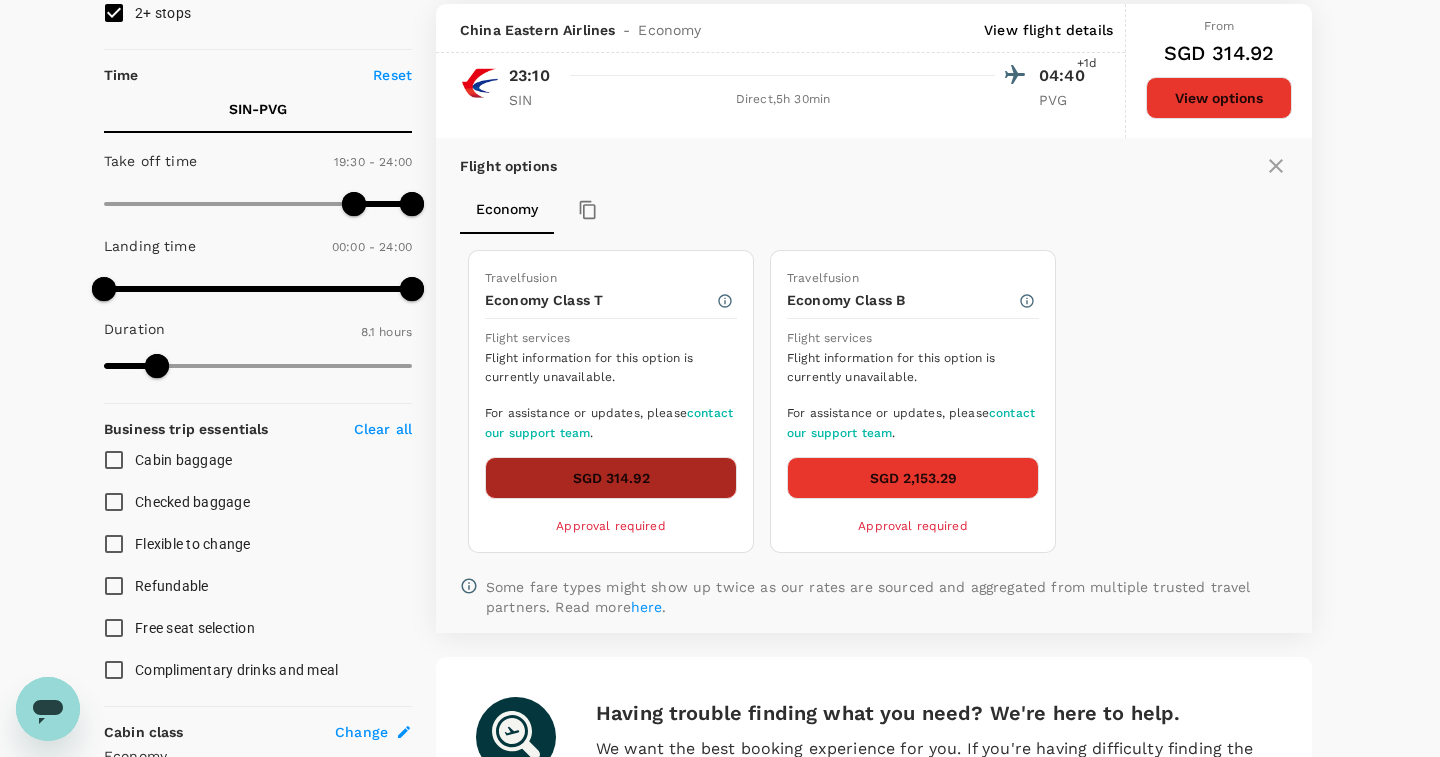 click on "SGD 314.92" at bounding box center [611, 478] 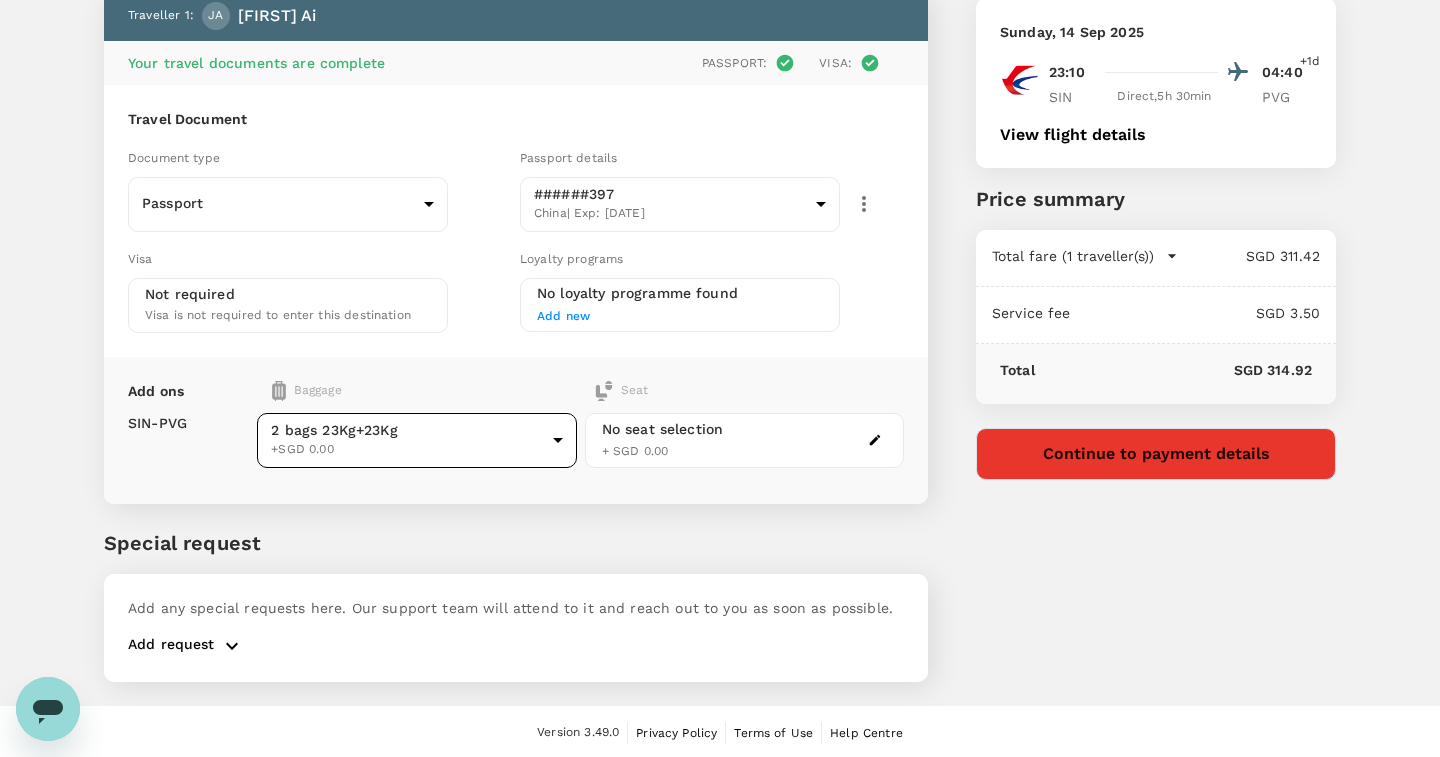 scroll, scrollTop: 123, scrollLeft: 0, axis: vertical 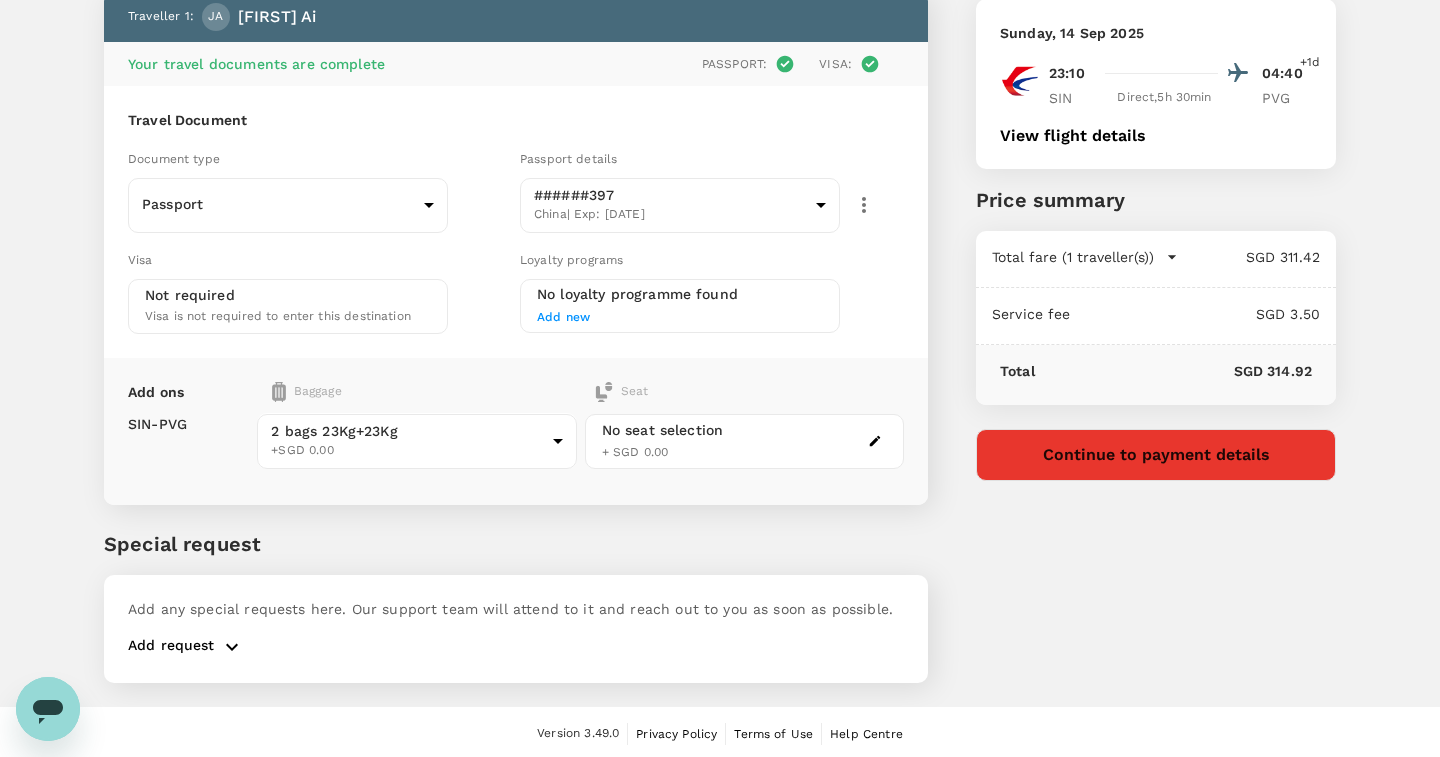click on "Continue to payment details" at bounding box center [1156, 455] 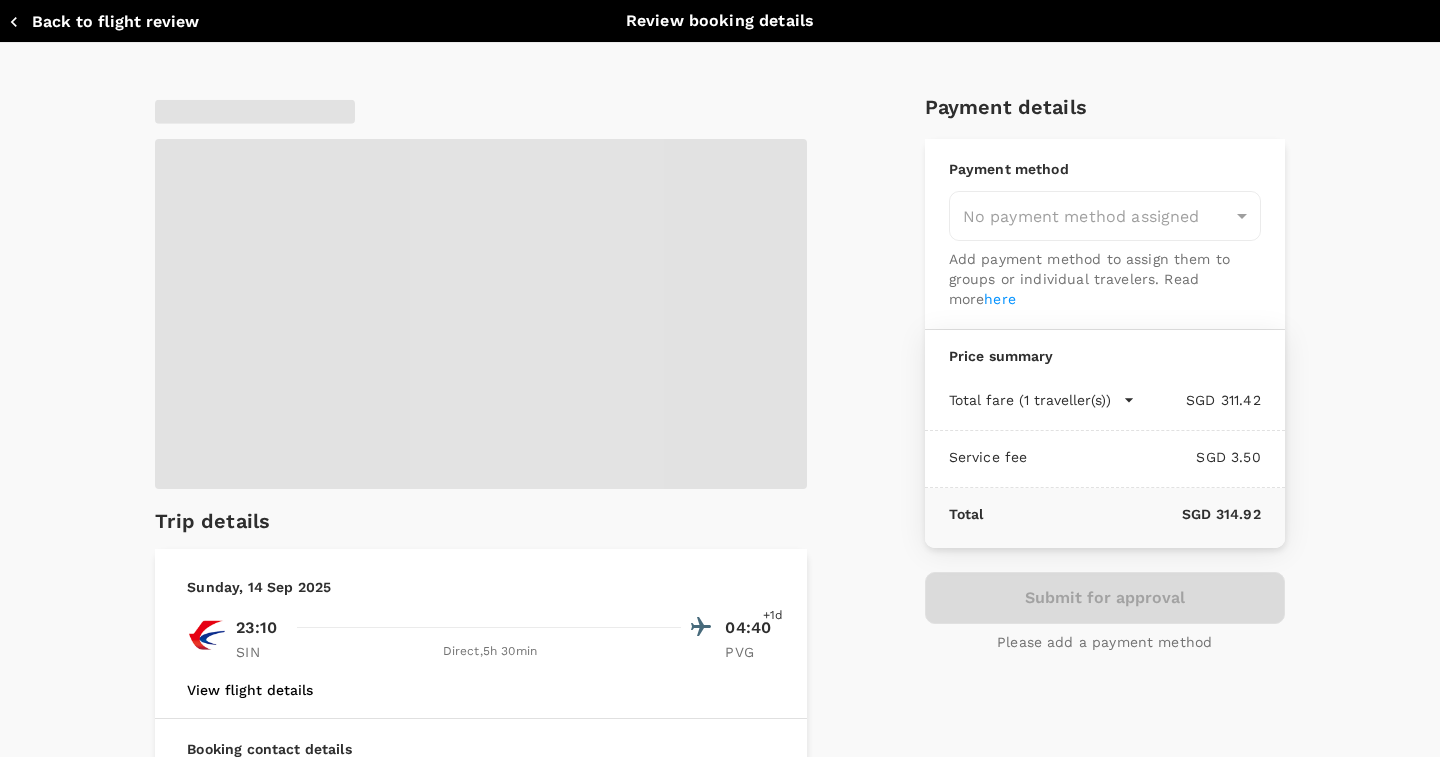 type on "[UUID]" 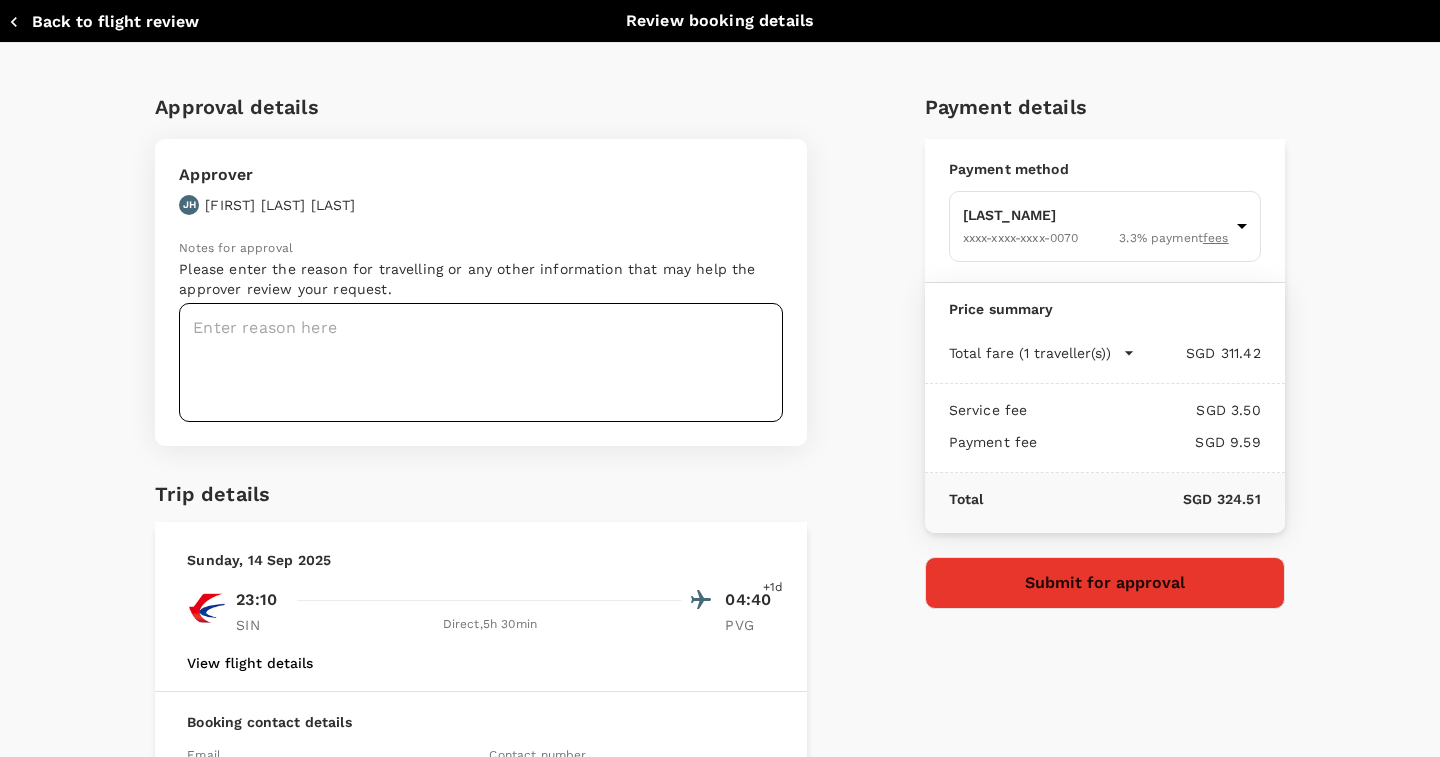 click at bounding box center [481, 362] 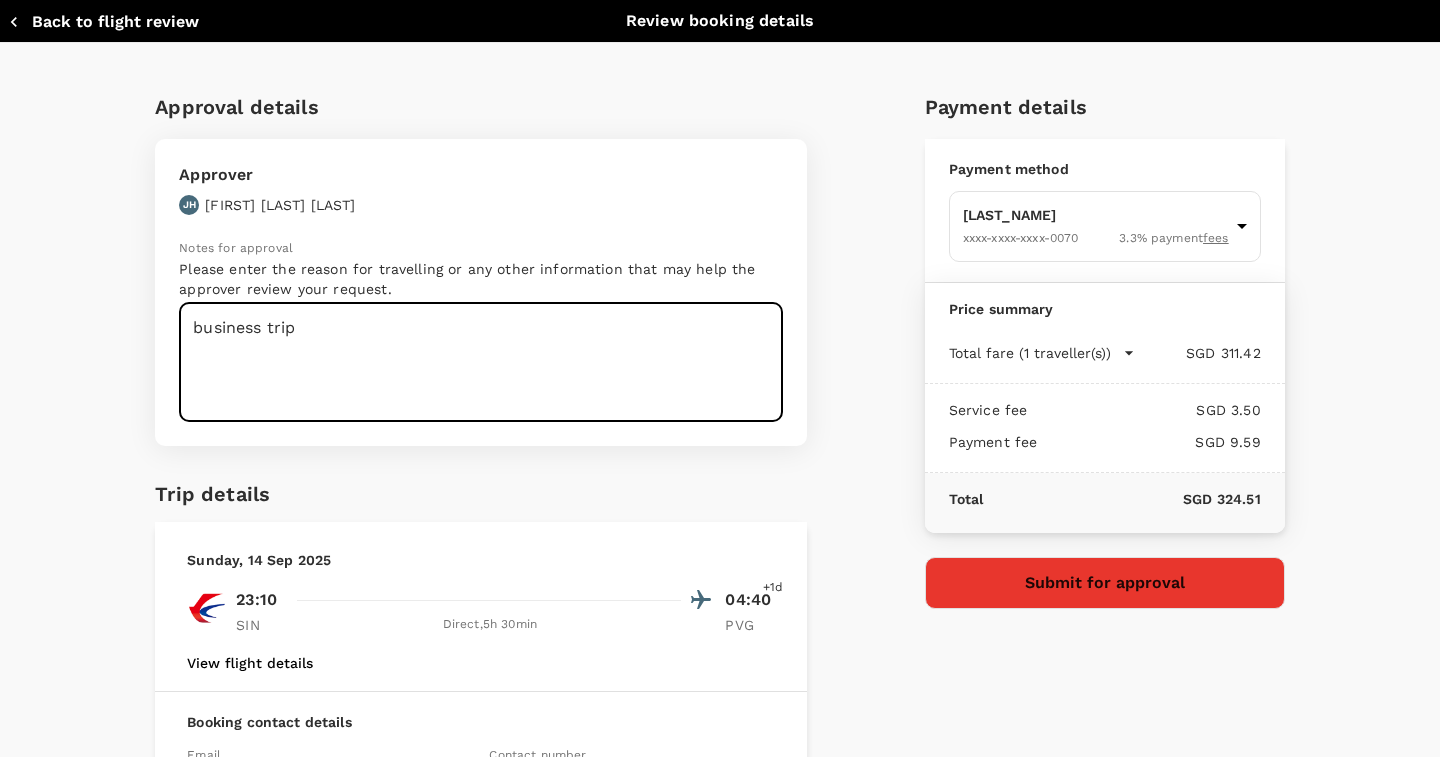 scroll, scrollTop: 0, scrollLeft: 0, axis: both 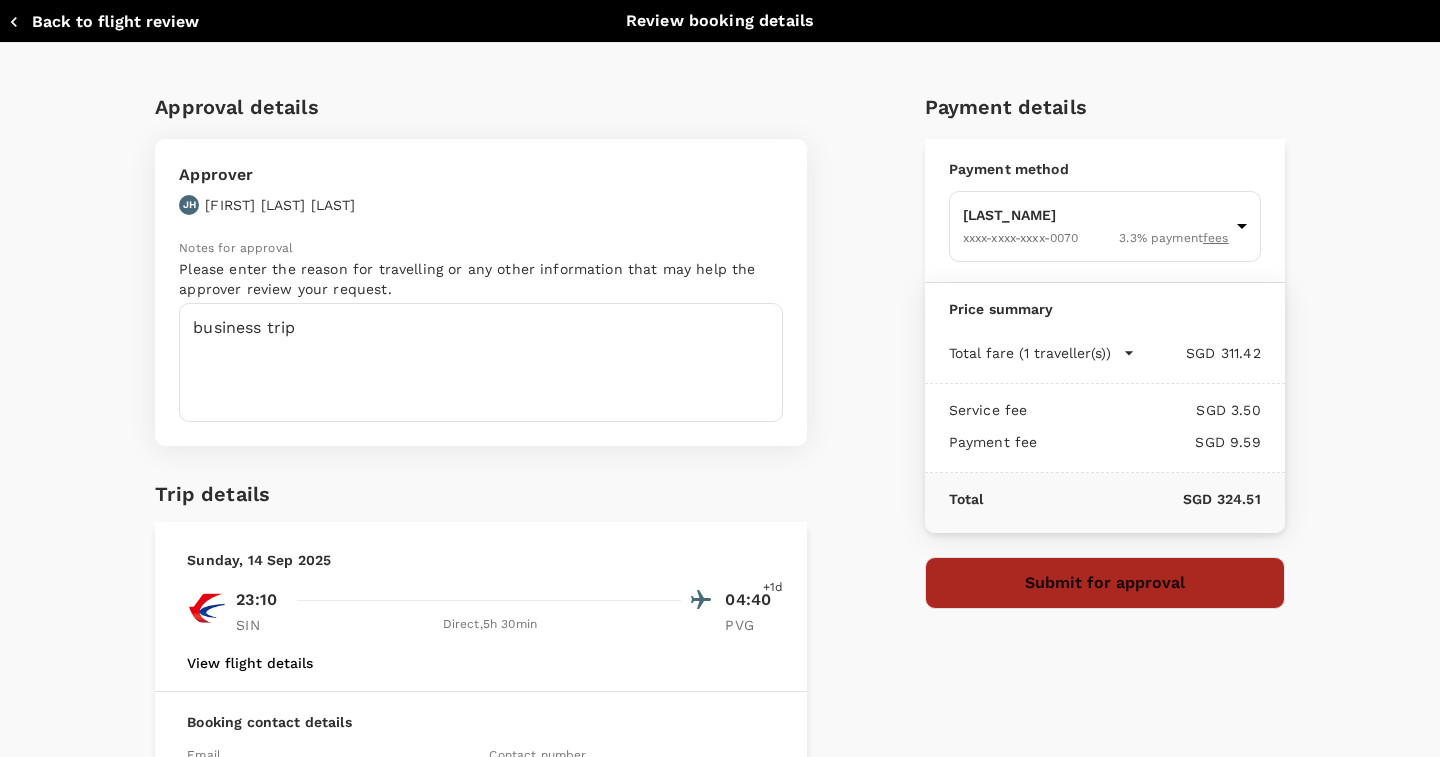 click on "Submit for approval" at bounding box center (1105, 583) 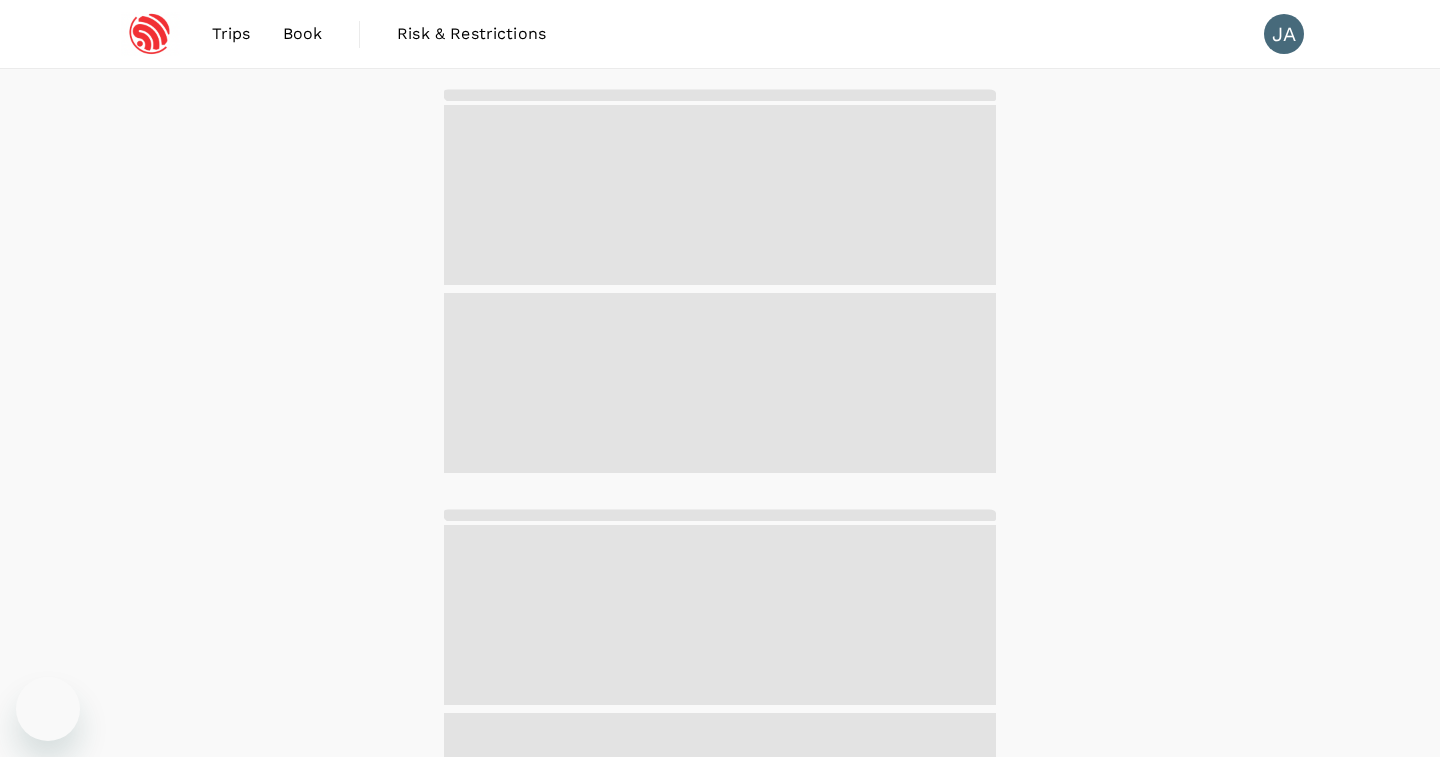 scroll, scrollTop: 0, scrollLeft: 0, axis: both 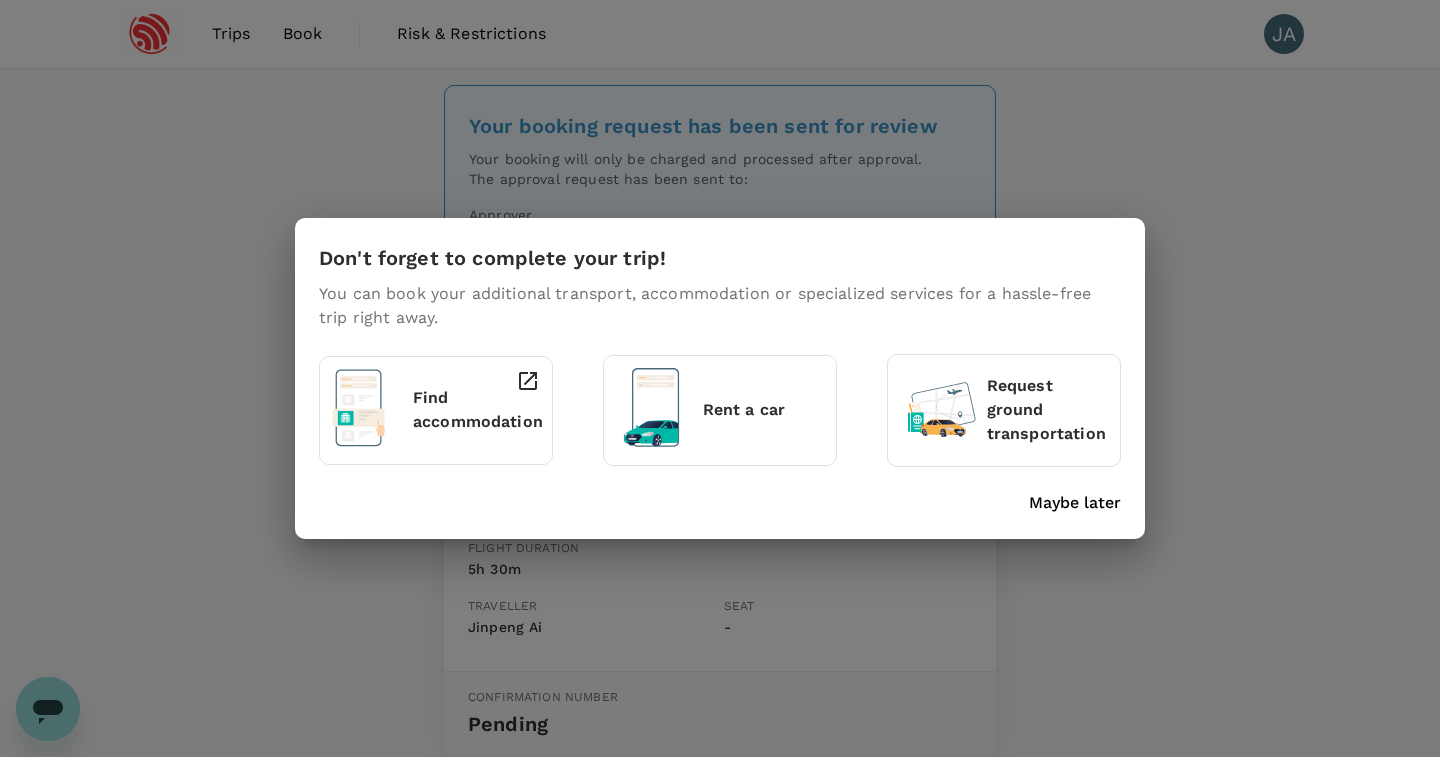 click on "Maybe later" at bounding box center (1075, 503) 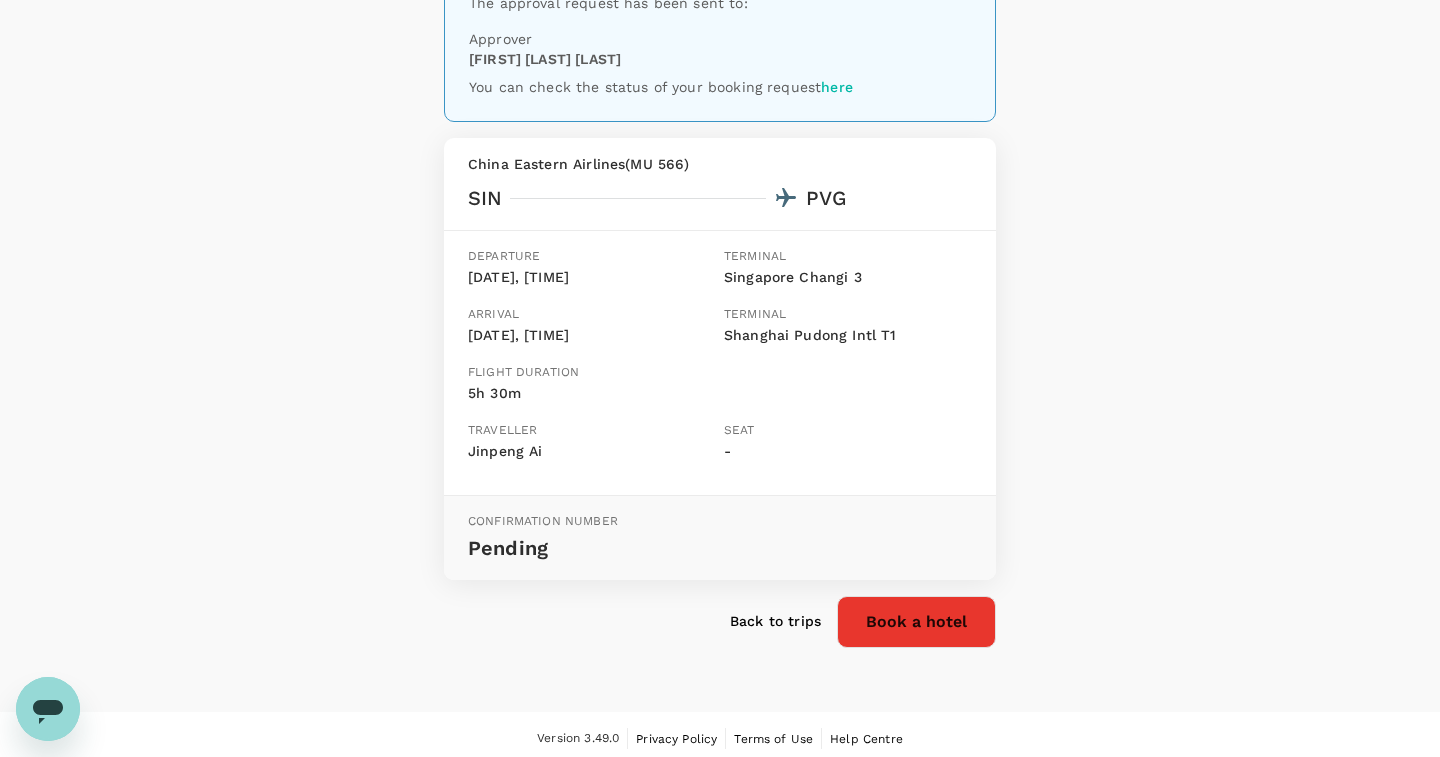 scroll, scrollTop: 175, scrollLeft: 0, axis: vertical 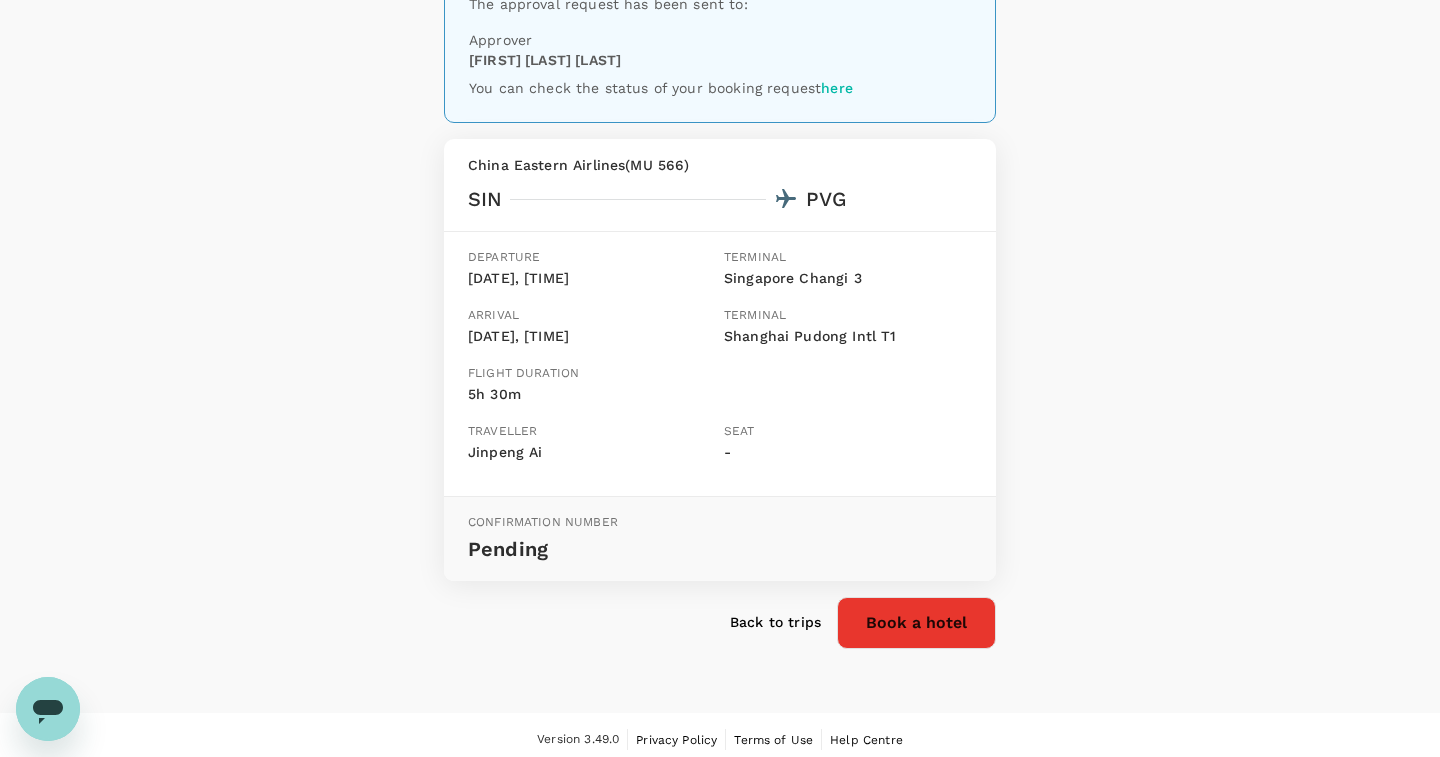 click on "Back to trips" at bounding box center (775, 622) 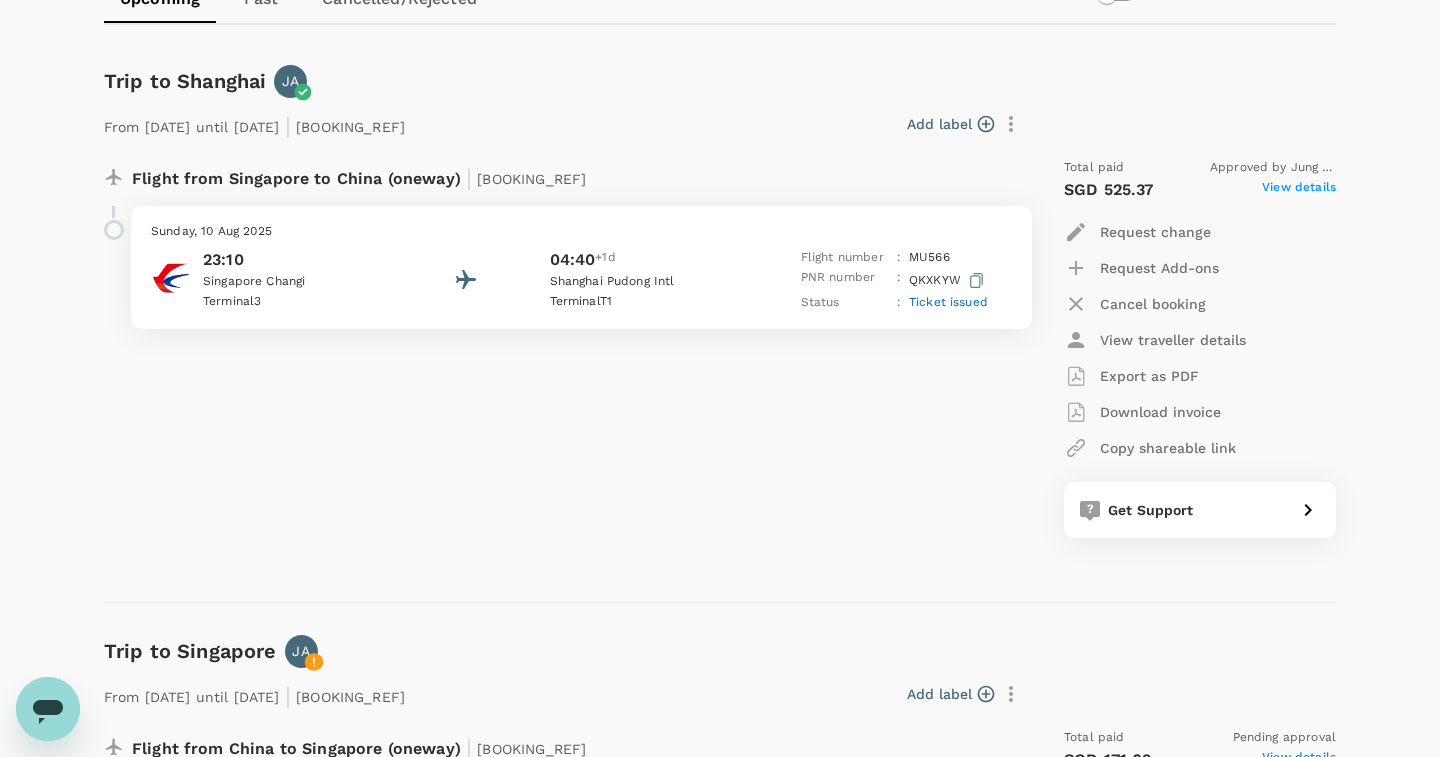 scroll, scrollTop: 231, scrollLeft: 0, axis: vertical 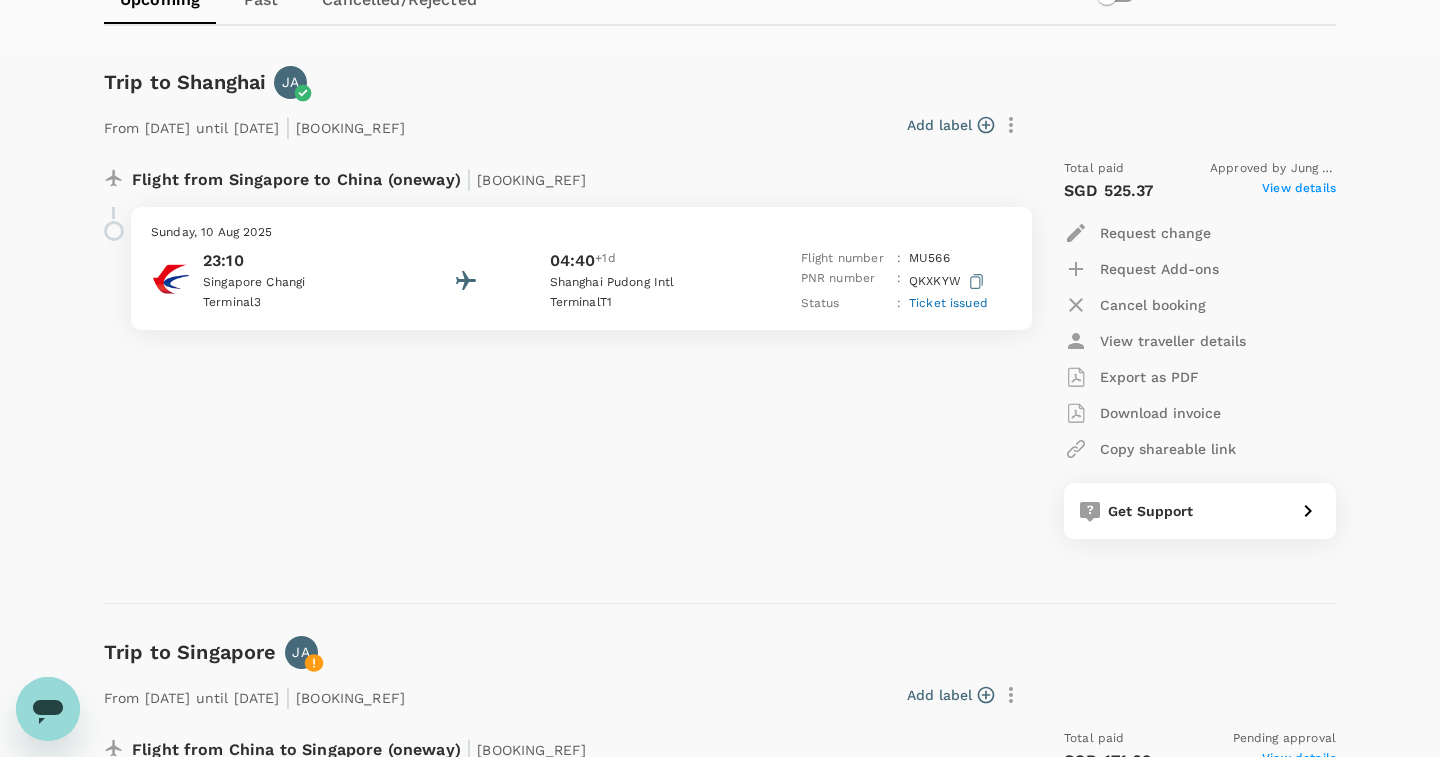 click on "Flight from Singapore to China (oneway)   |   A20250703854145 Sunday, 10 Aug 2025   23:10 Singapore Changi Terminal  3 04:40 +1d Shanghai Pudong Intl Terminal  T1 Flight number : MU 566 PNR number : QKXKYW   Status : Ticket issued" at bounding box center (556, 349) 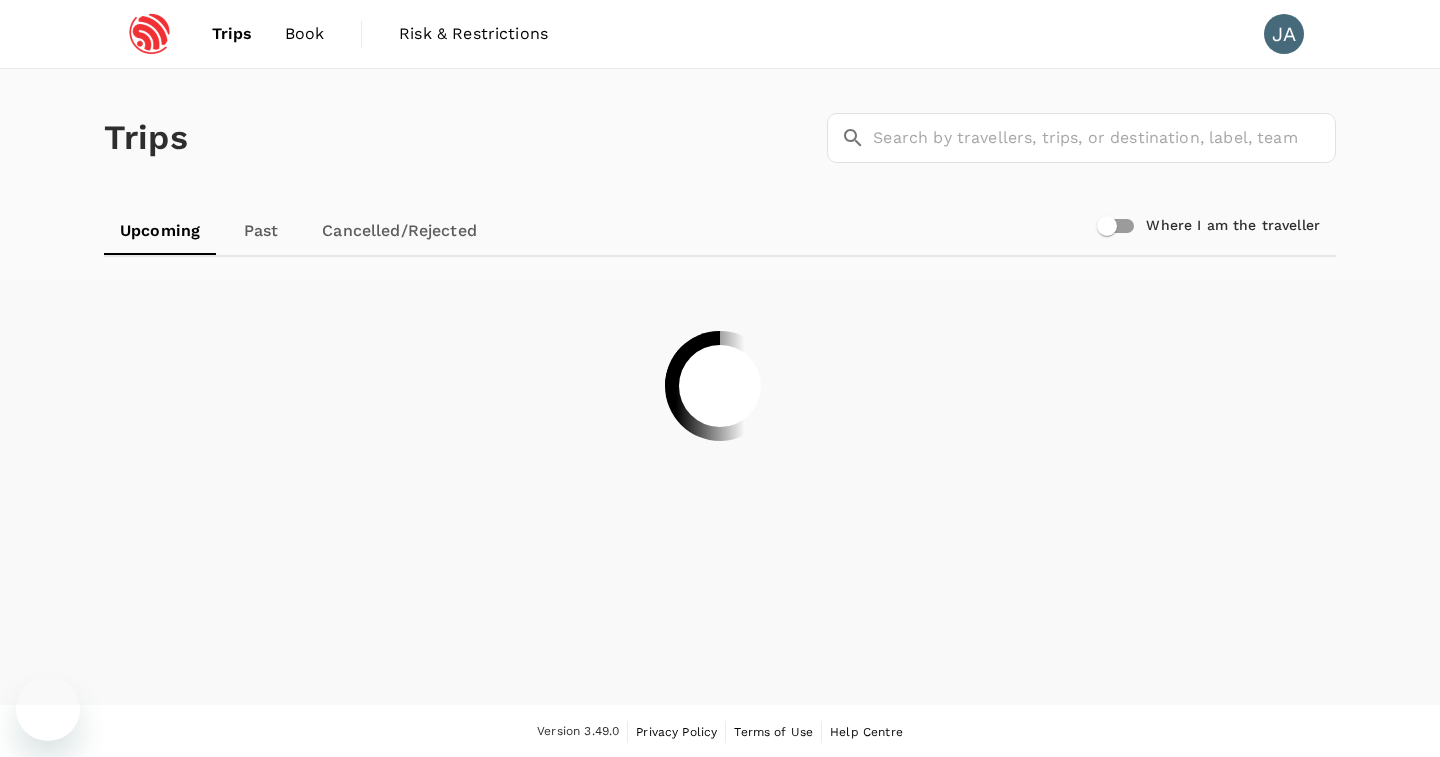 scroll, scrollTop: 1, scrollLeft: 0, axis: vertical 